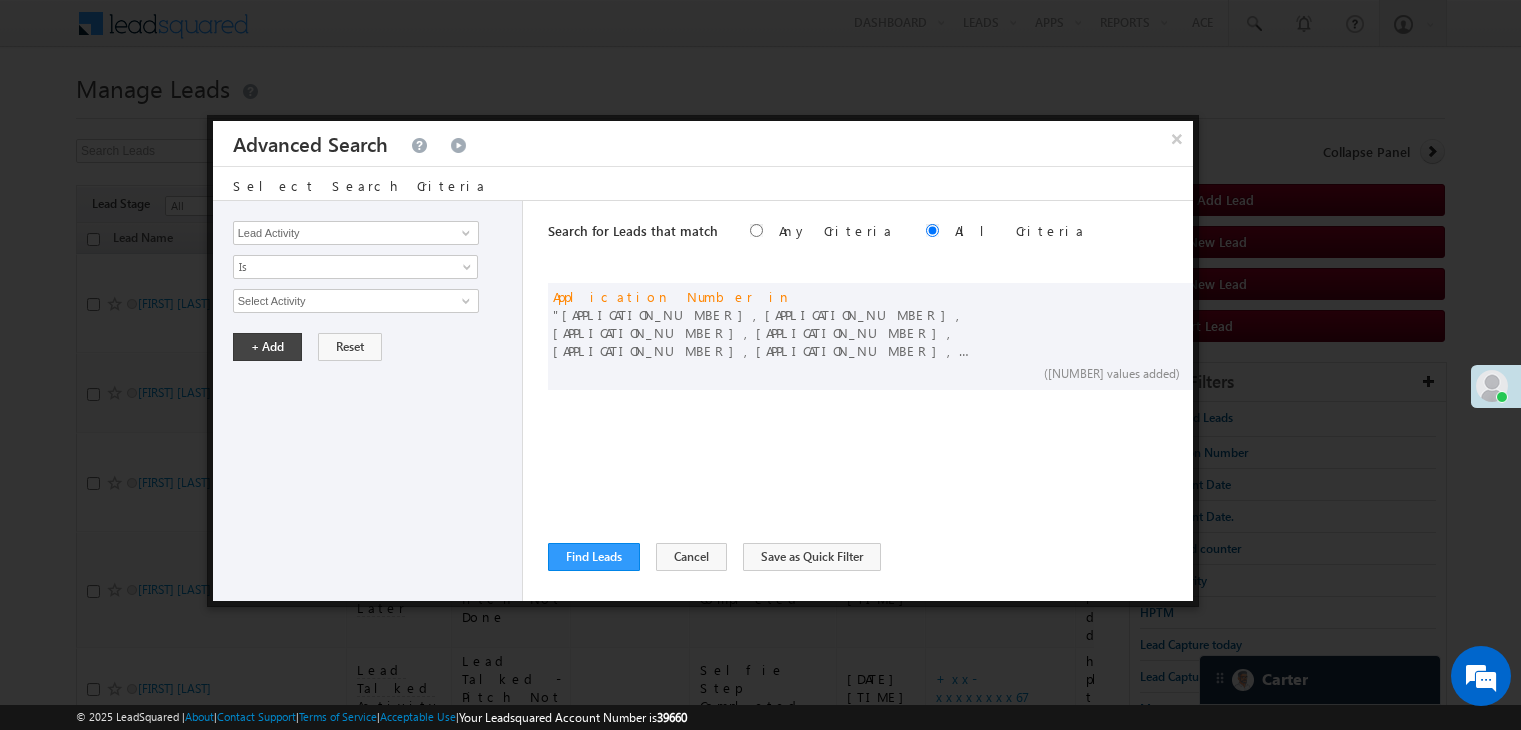 scroll, scrollTop: 0, scrollLeft: 0, axis: both 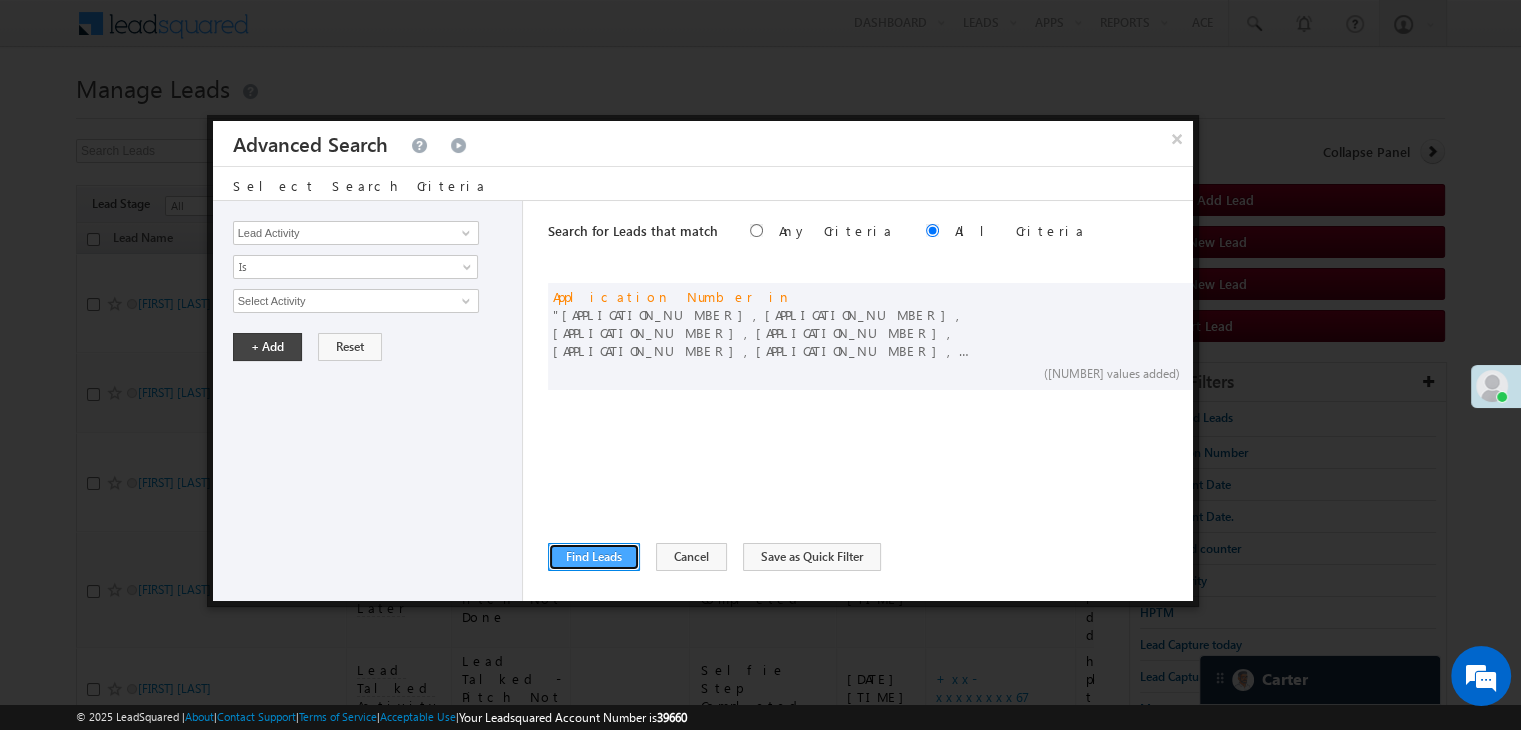 click on "Find Leads" at bounding box center [594, 557] 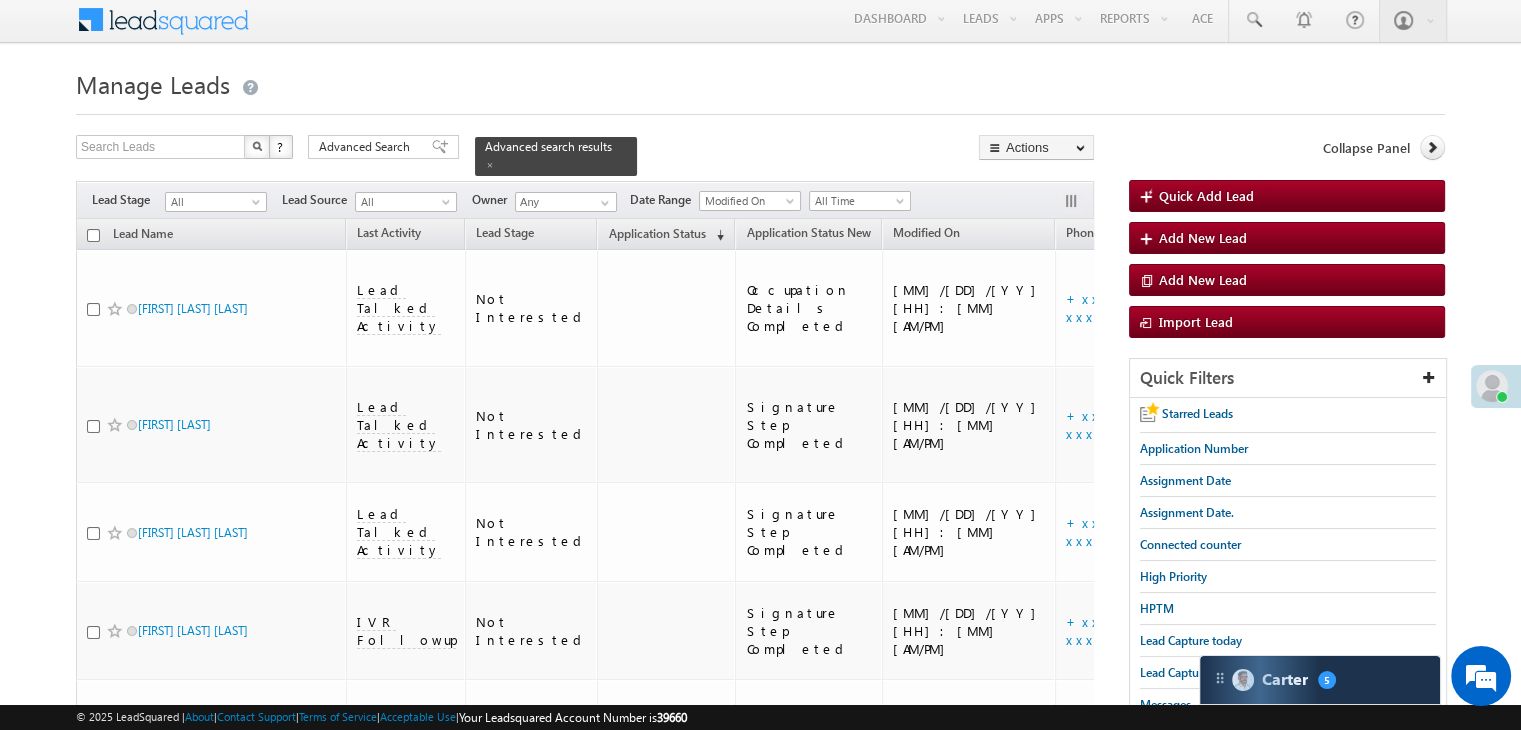 scroll, scrollTop: 0, scrollLeft: 0, axis: both 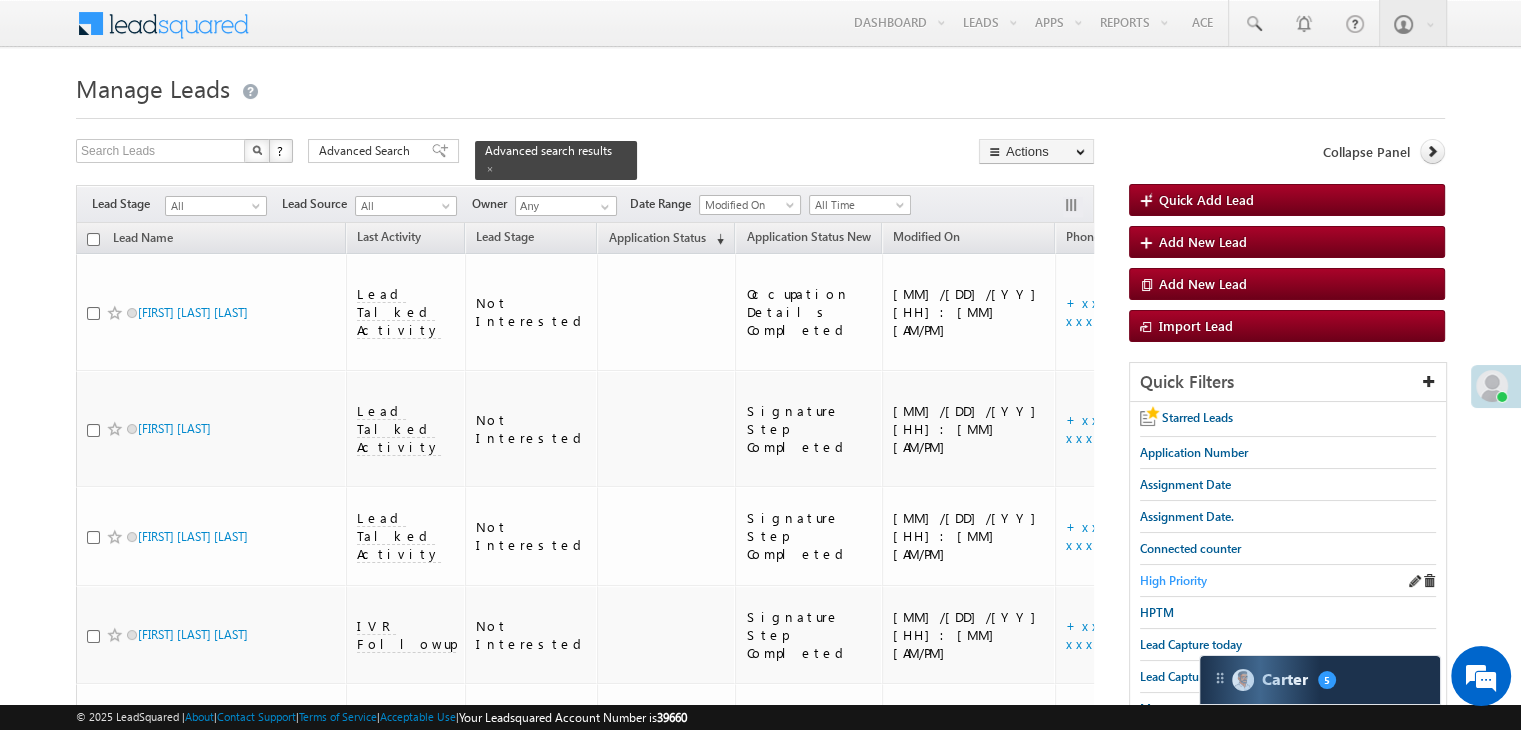 click on "High Priority" at bounding box center (1173, 580) 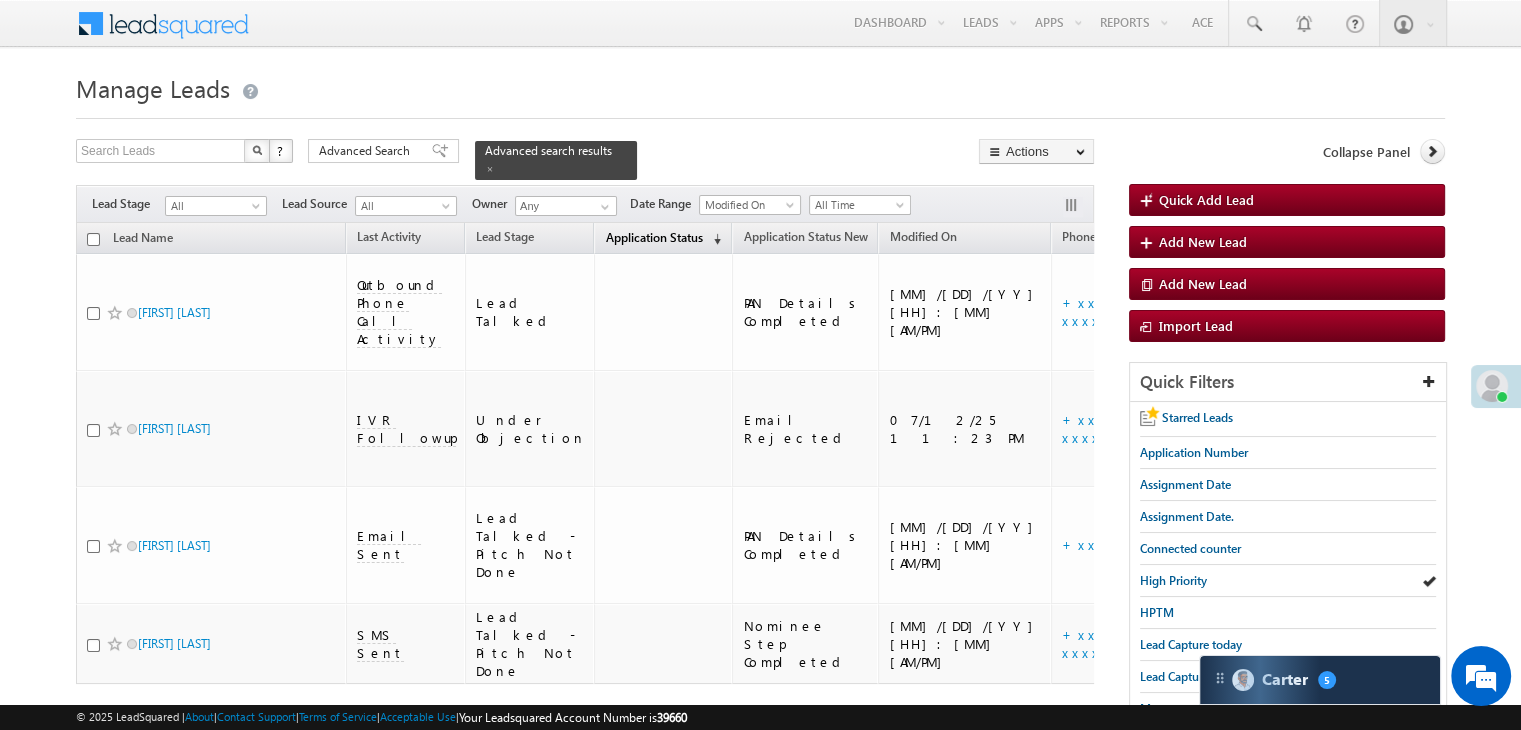 click on "Application Status" at bounding box center [653, 237] 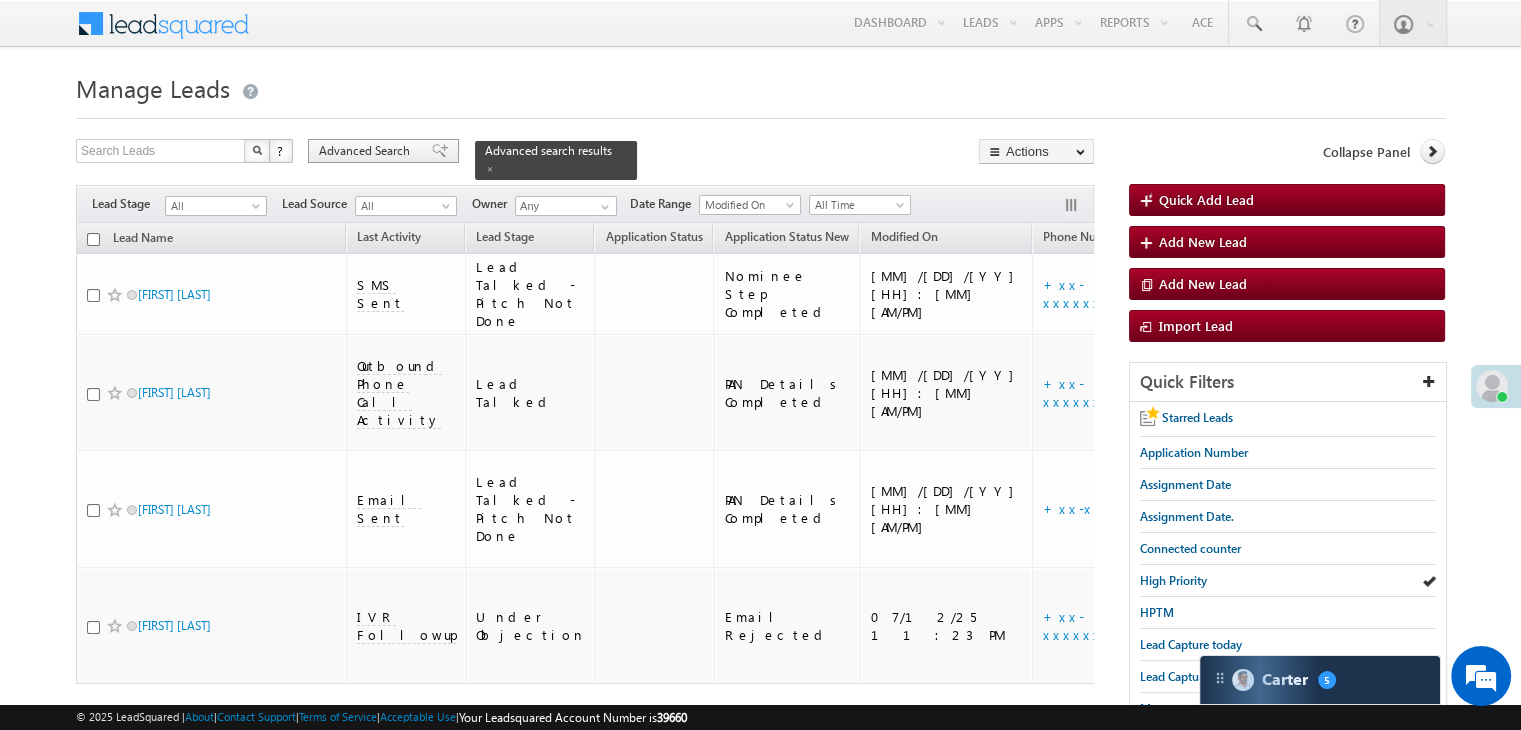 click on "Advanced Search" at bounding box center [383, 151] 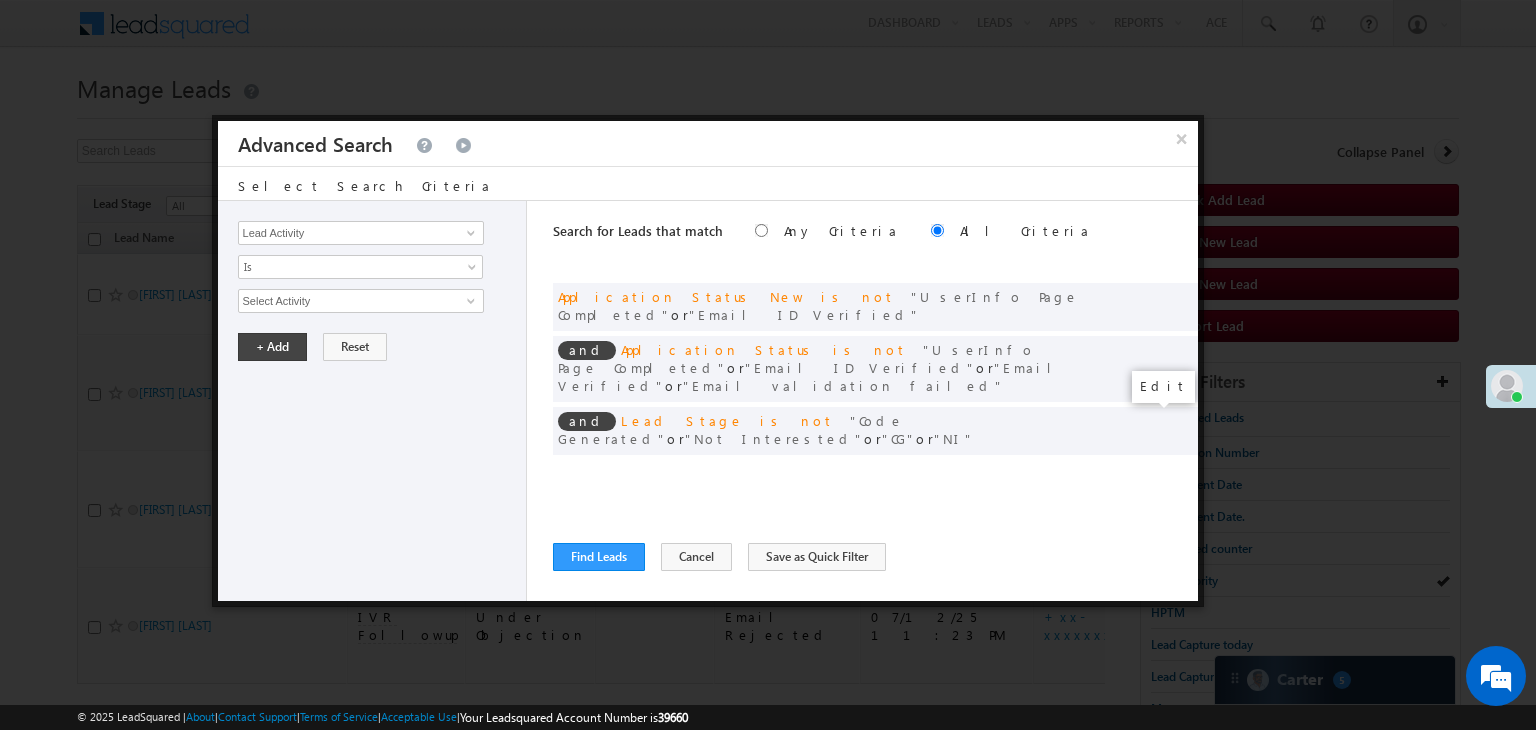 click at bounding box center [1152, 472] 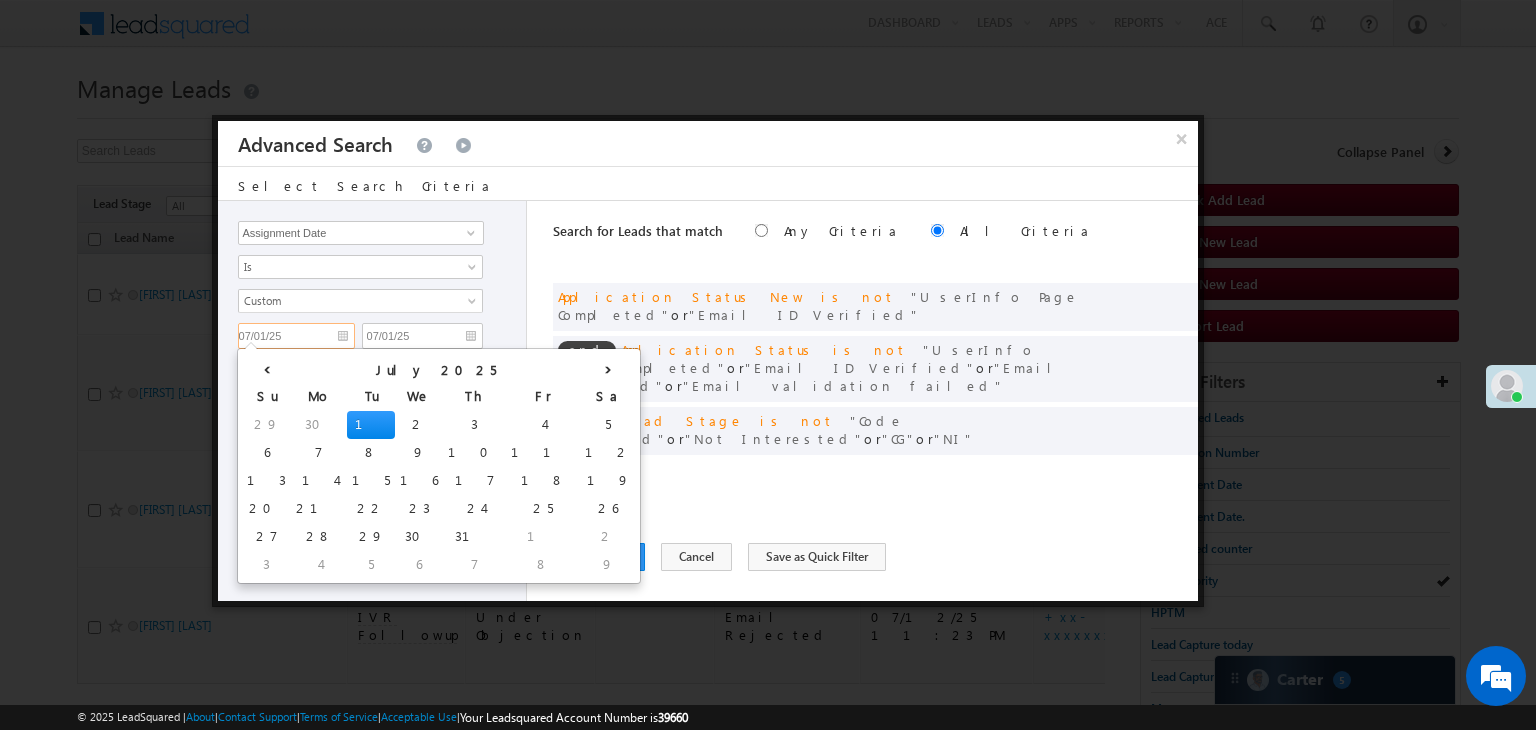 click on "07/01/25" at bounding box center [296, 336] 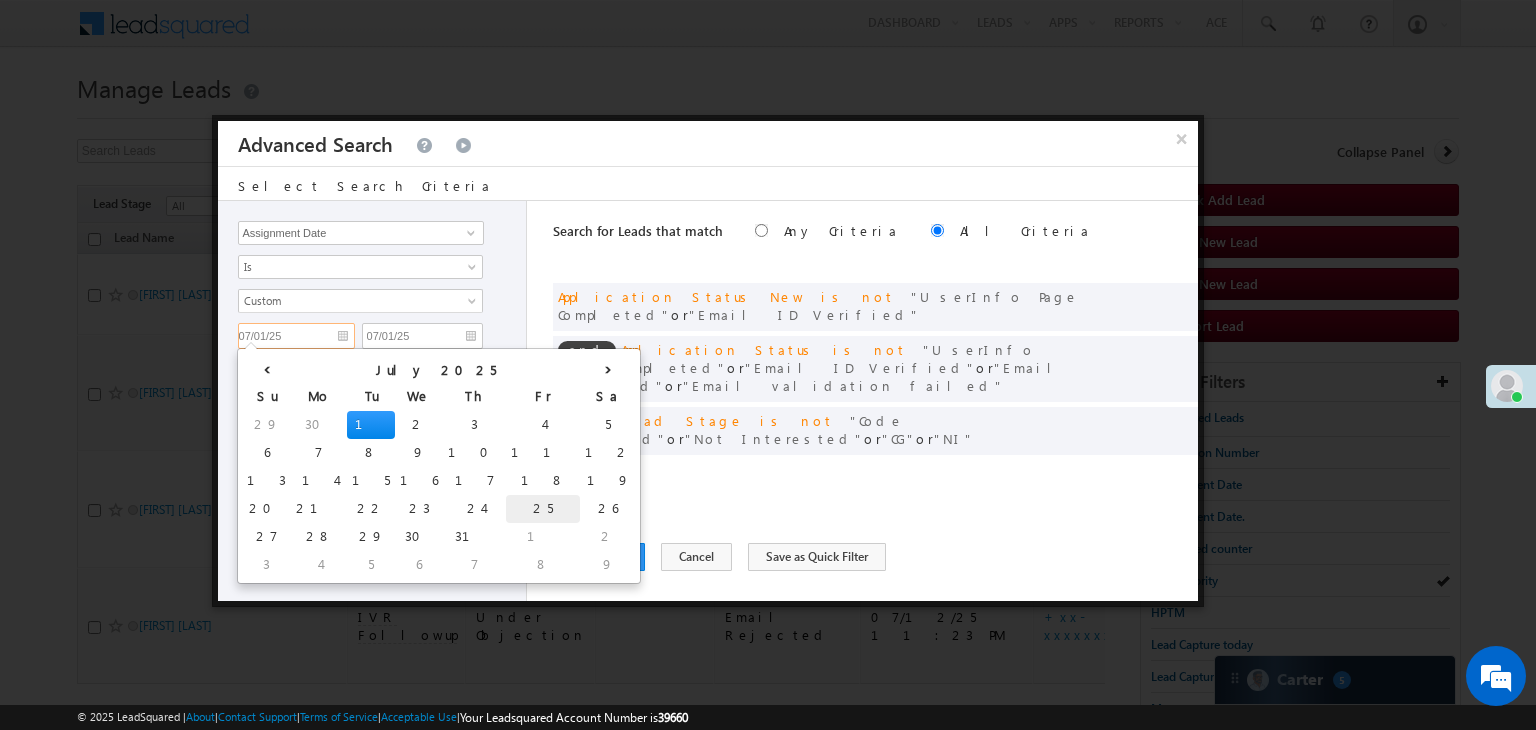 click on "25" at bounding box center (543, 509) 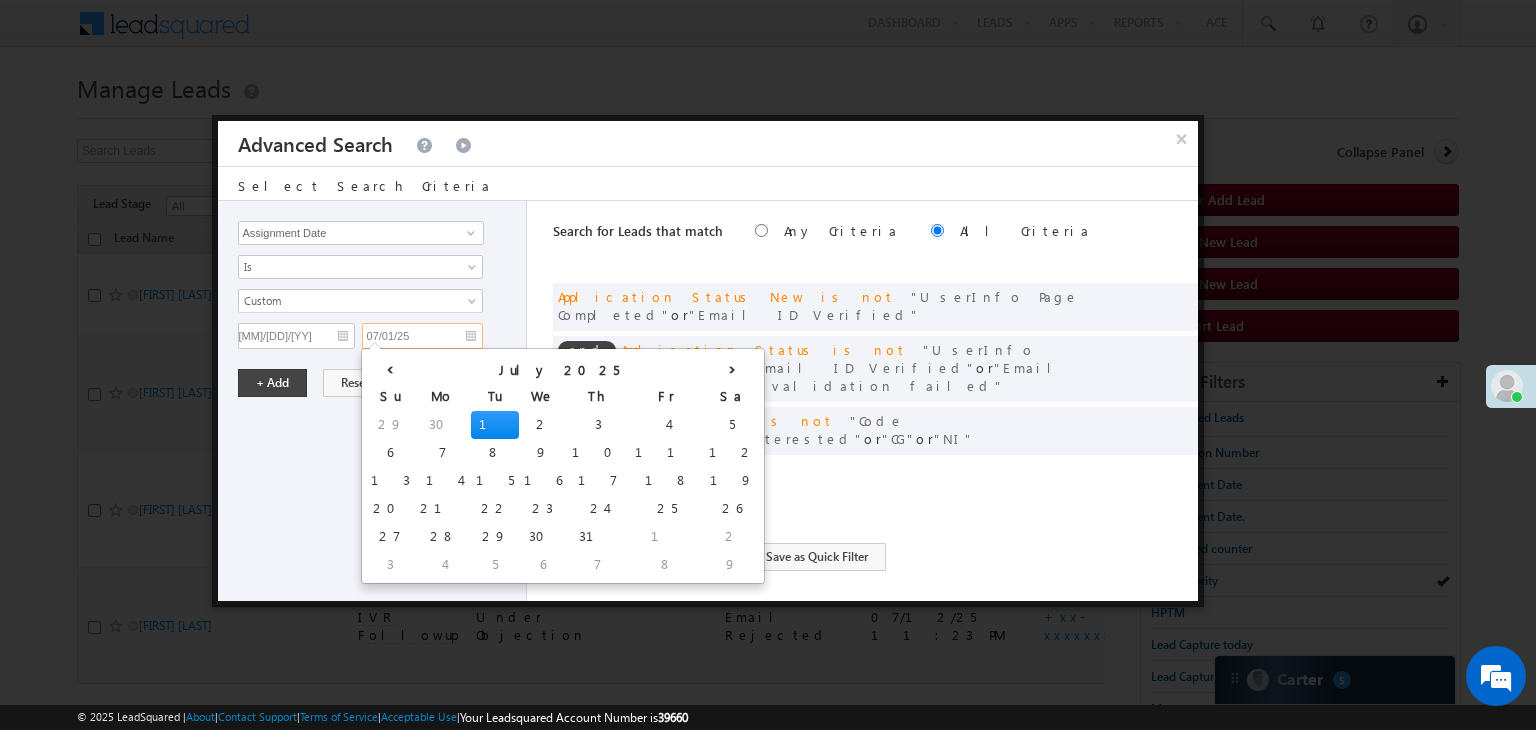 click on "07/01/25" at bounding box center [422, 336] 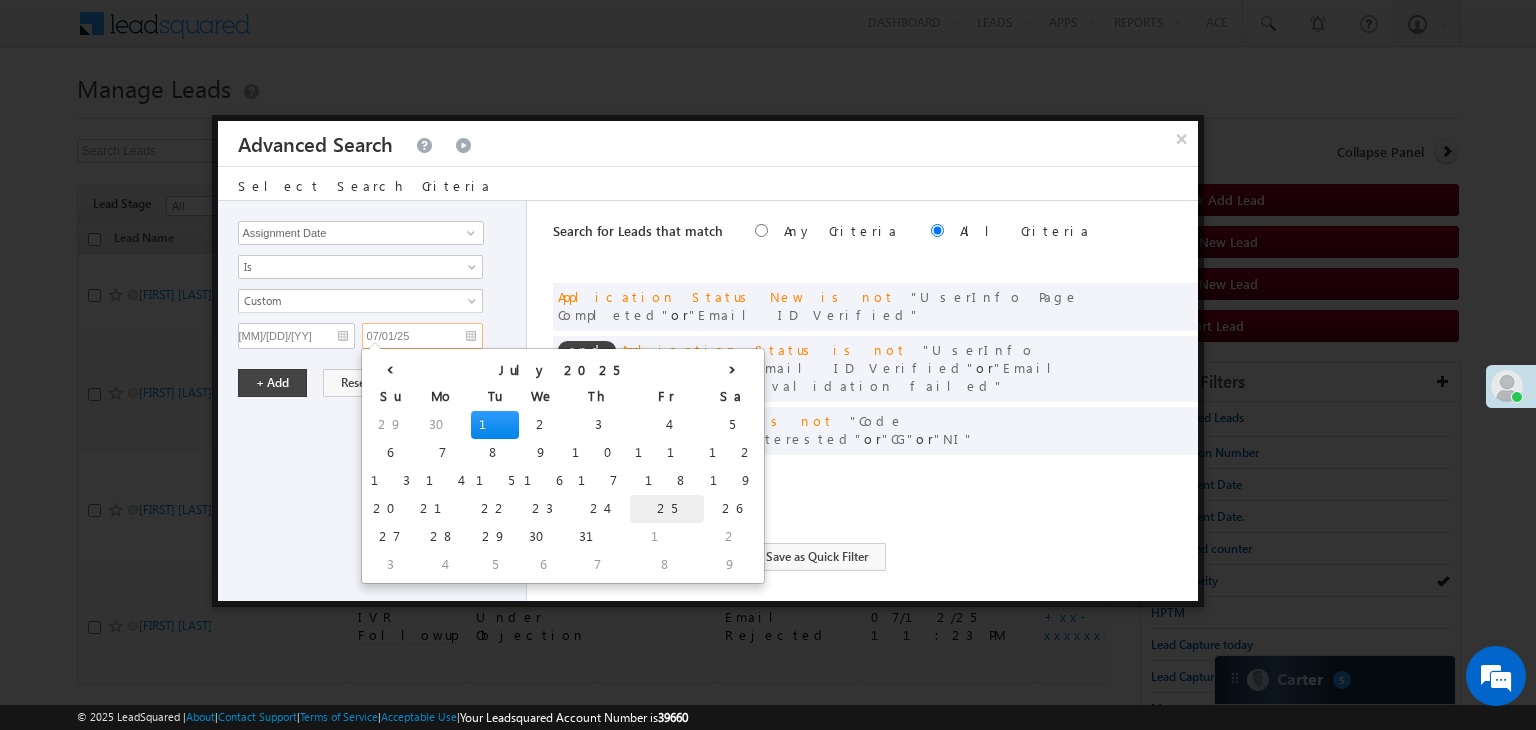 click on "25" at bounding box center (667, 509) 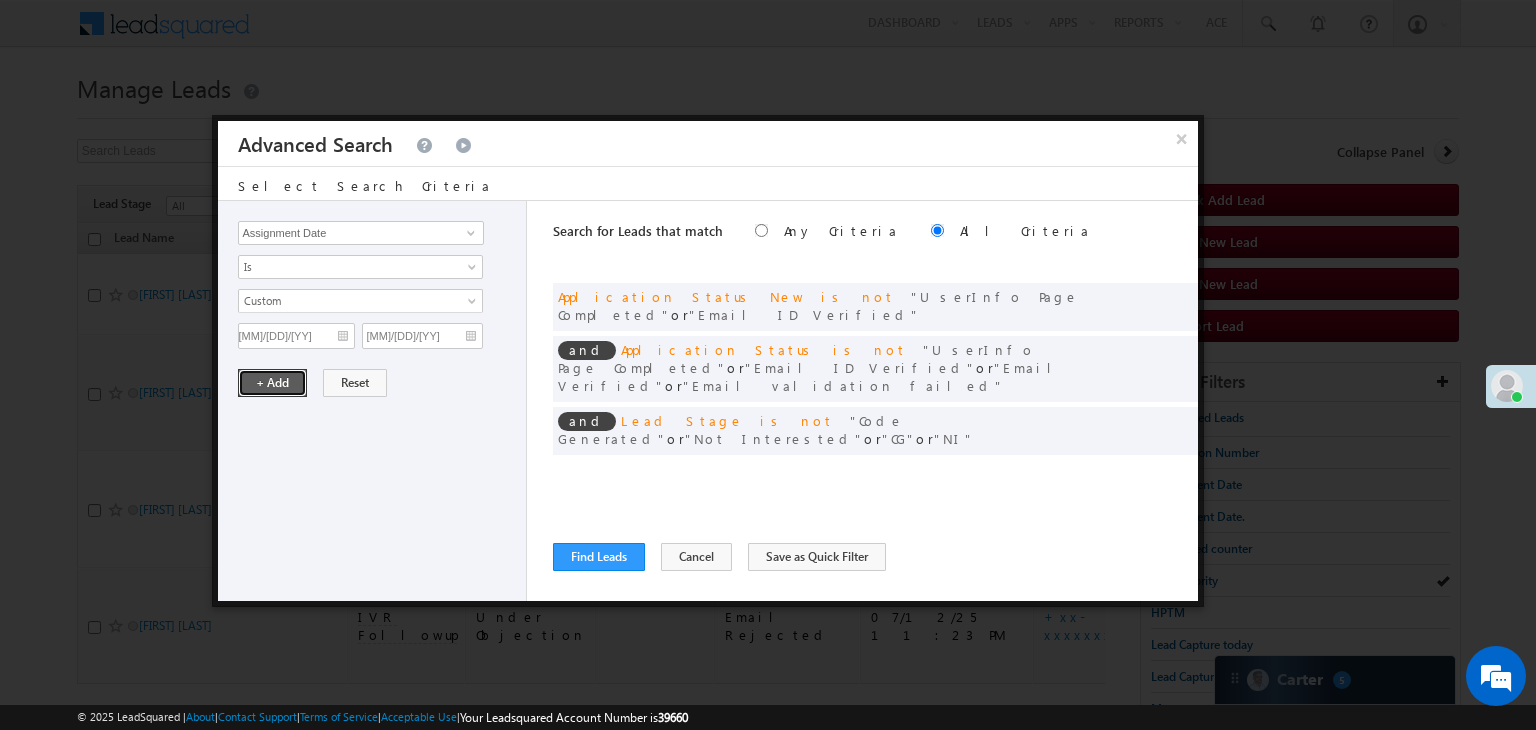 click on "+ Add" at bounding box center (272, 383) 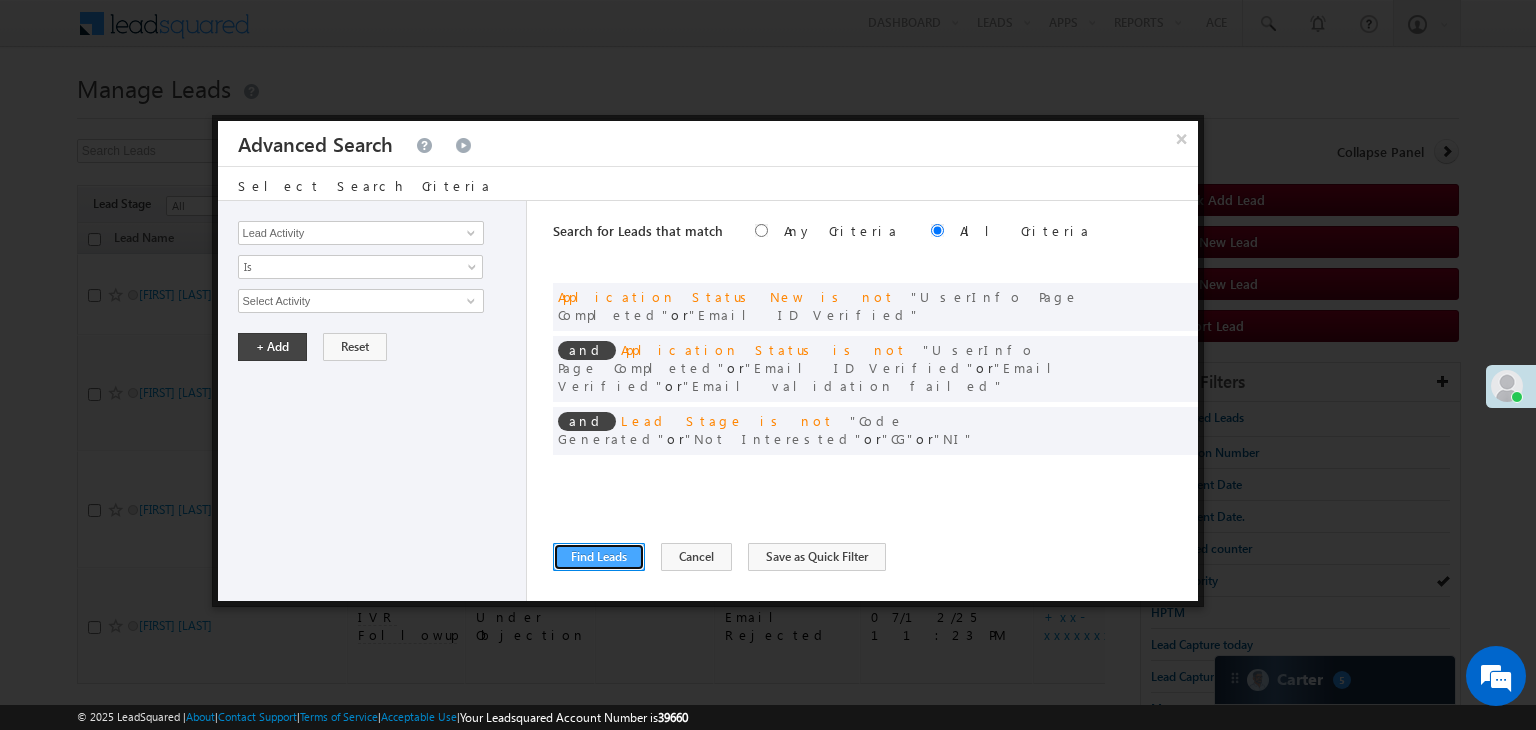 click on "Find Leads" at bounding box center (599, 557) 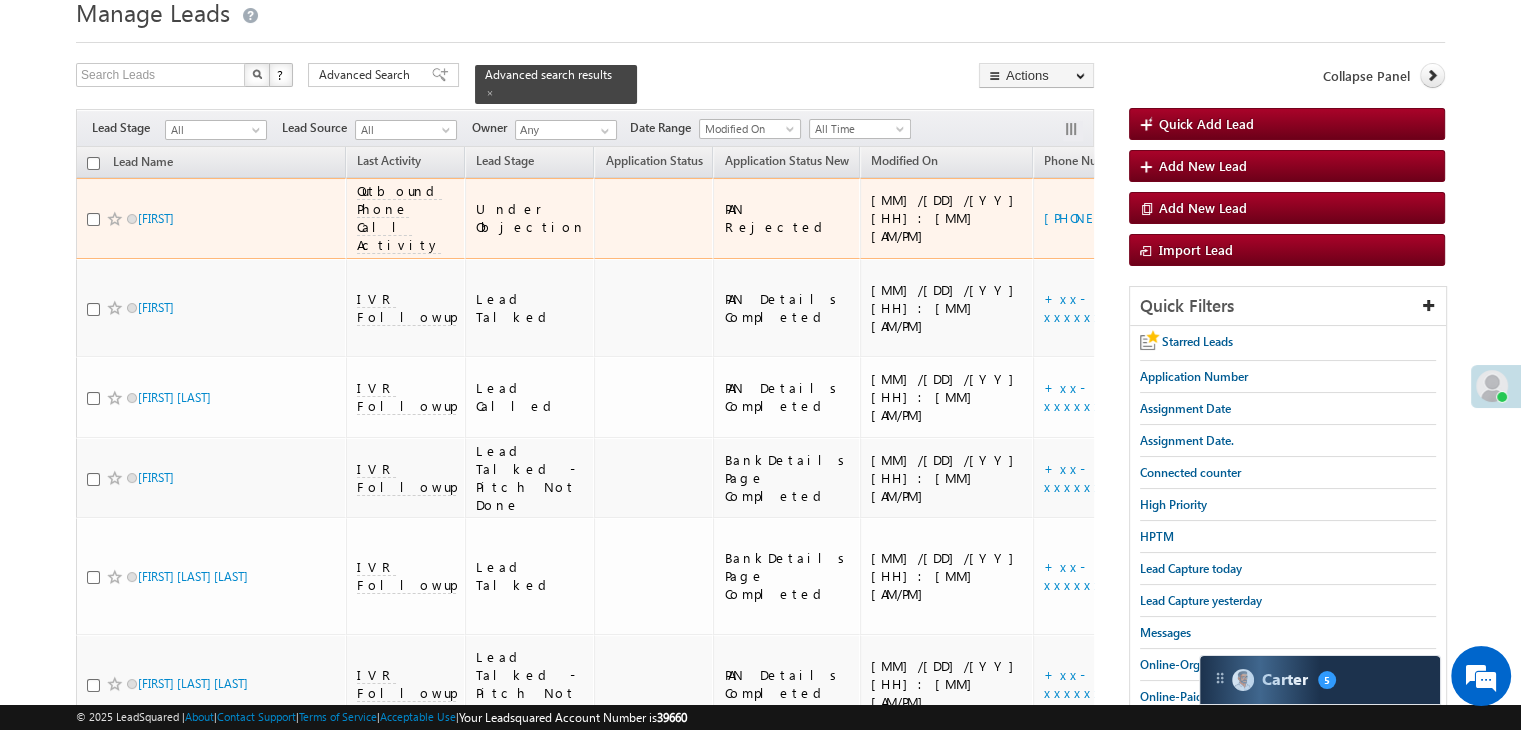 scroll, scrollTop: 0, scrollLeft: 0, axis: both 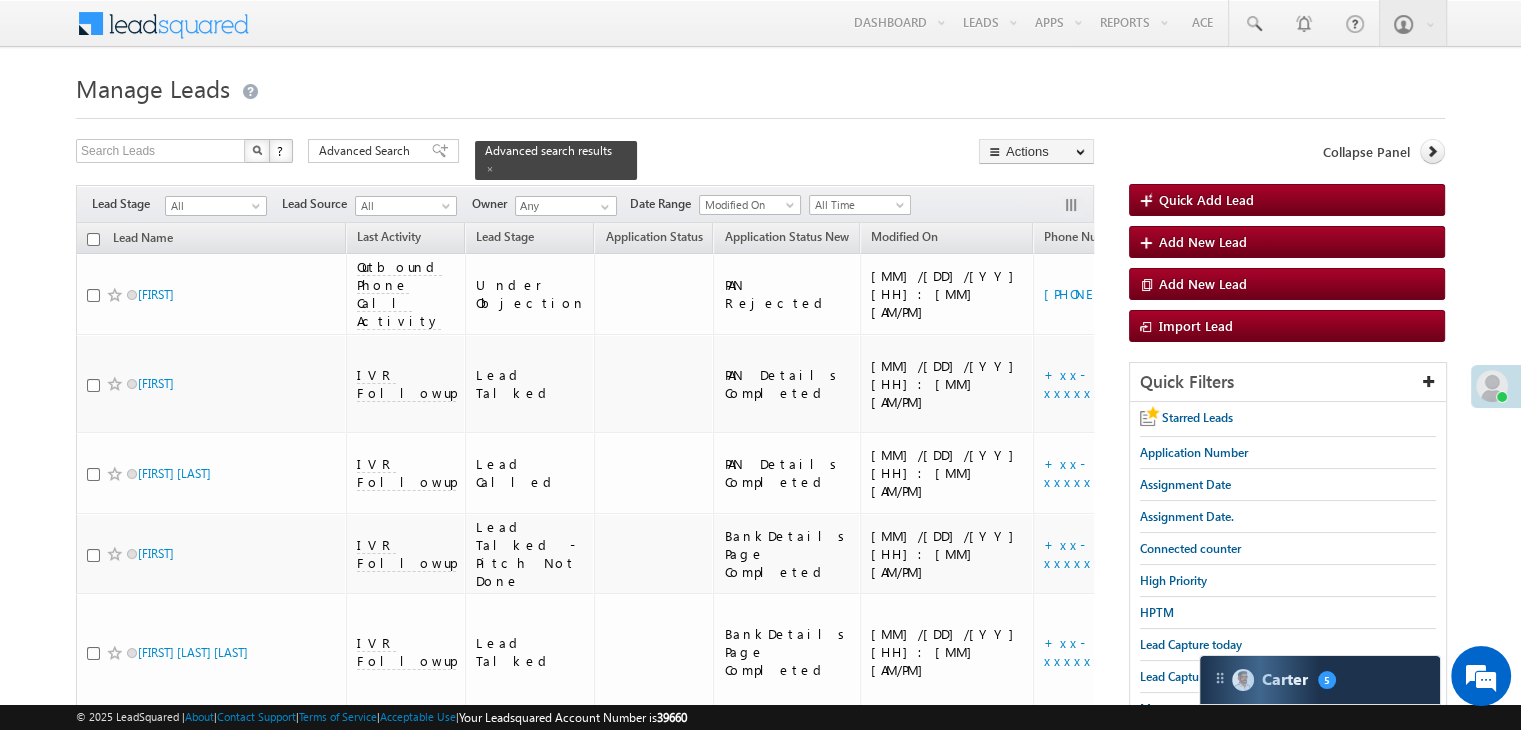 click on "Manage Leads
Quick Add Lead
Search Leads X ?   7 results found
Advanced Search
Advanced Search
Actions Actions" at bounding box center [760, 533] 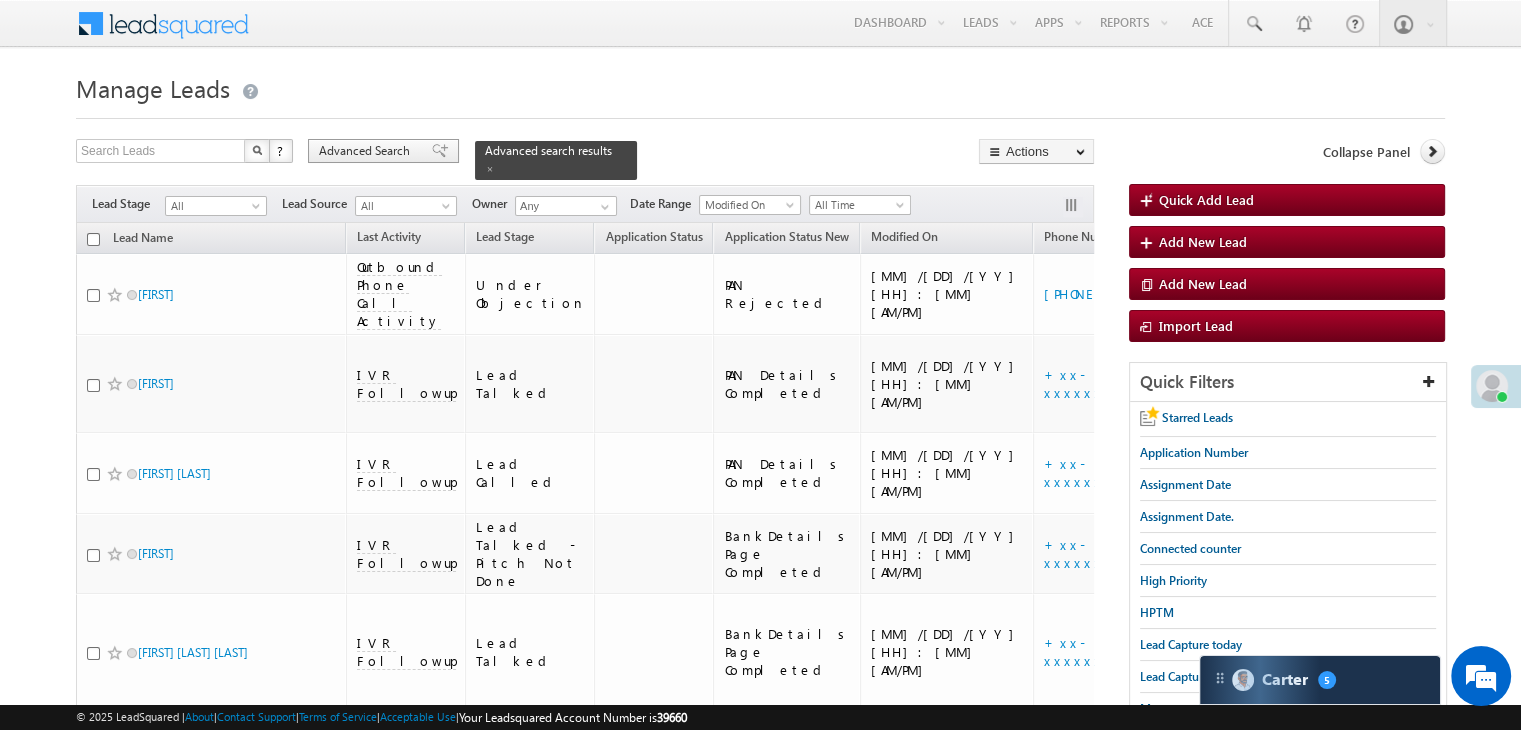 click on "Advanced Search" at bounding box center [383, 151] 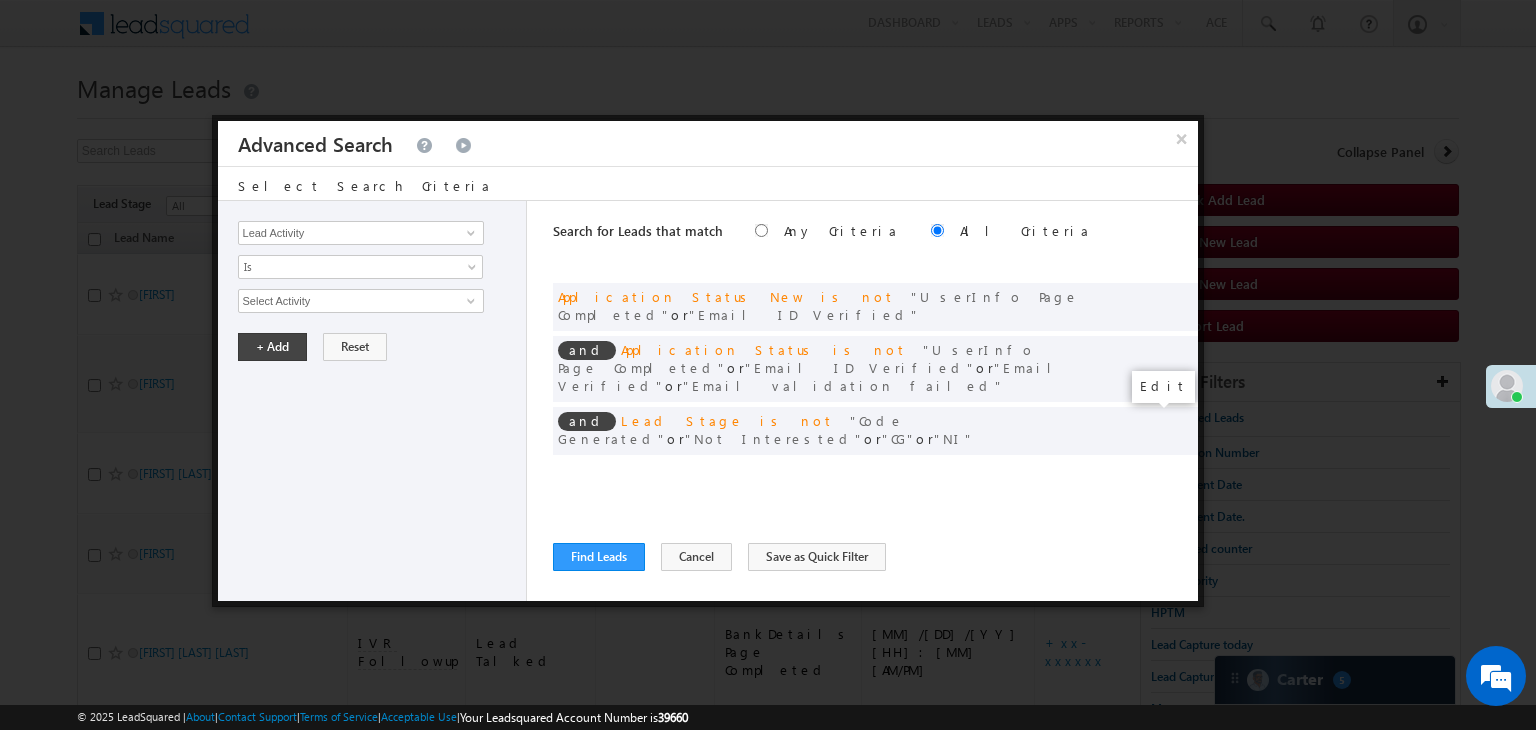 click at bounding box center [1152, 472] 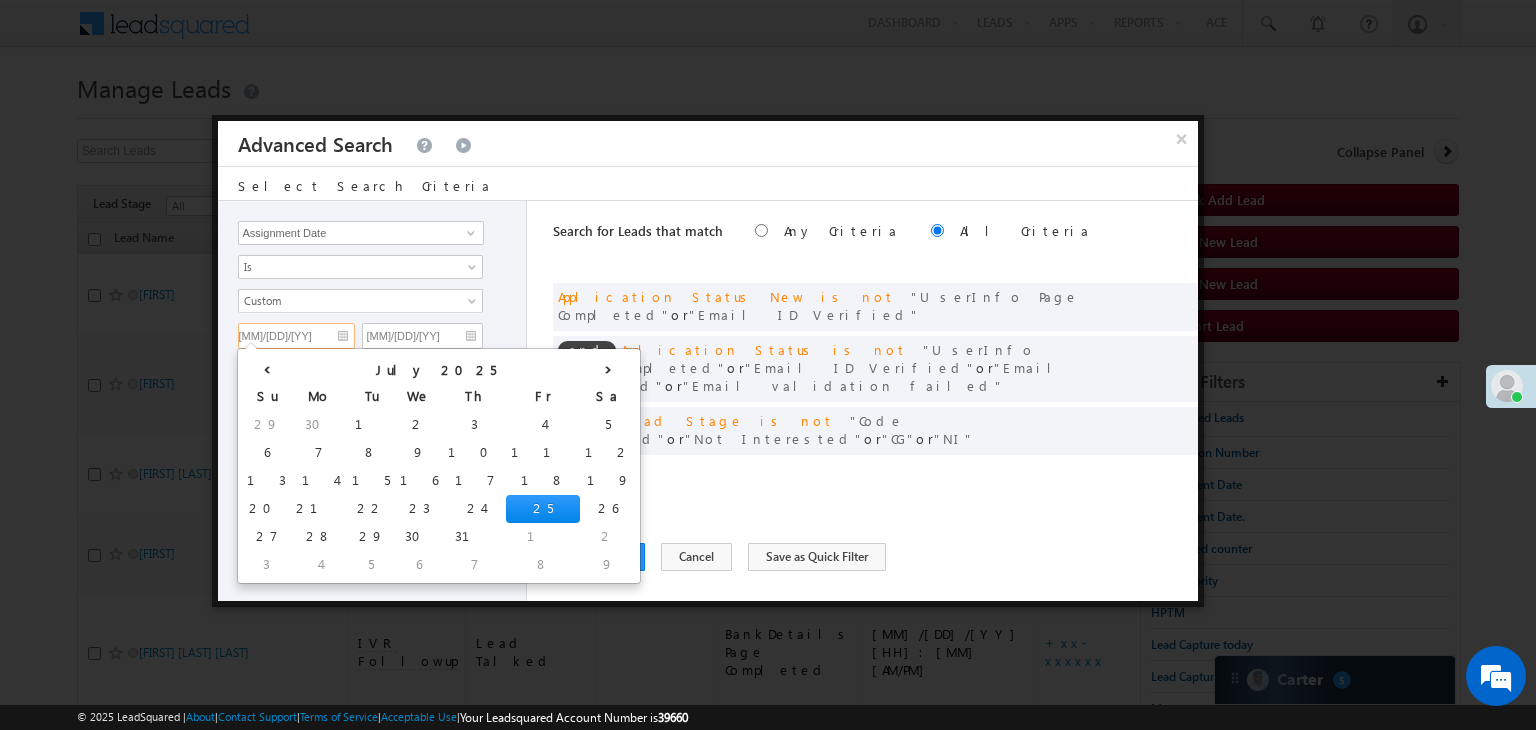 click on "[MM]/[DD]/[YY]" at bounding box center (296, 336) 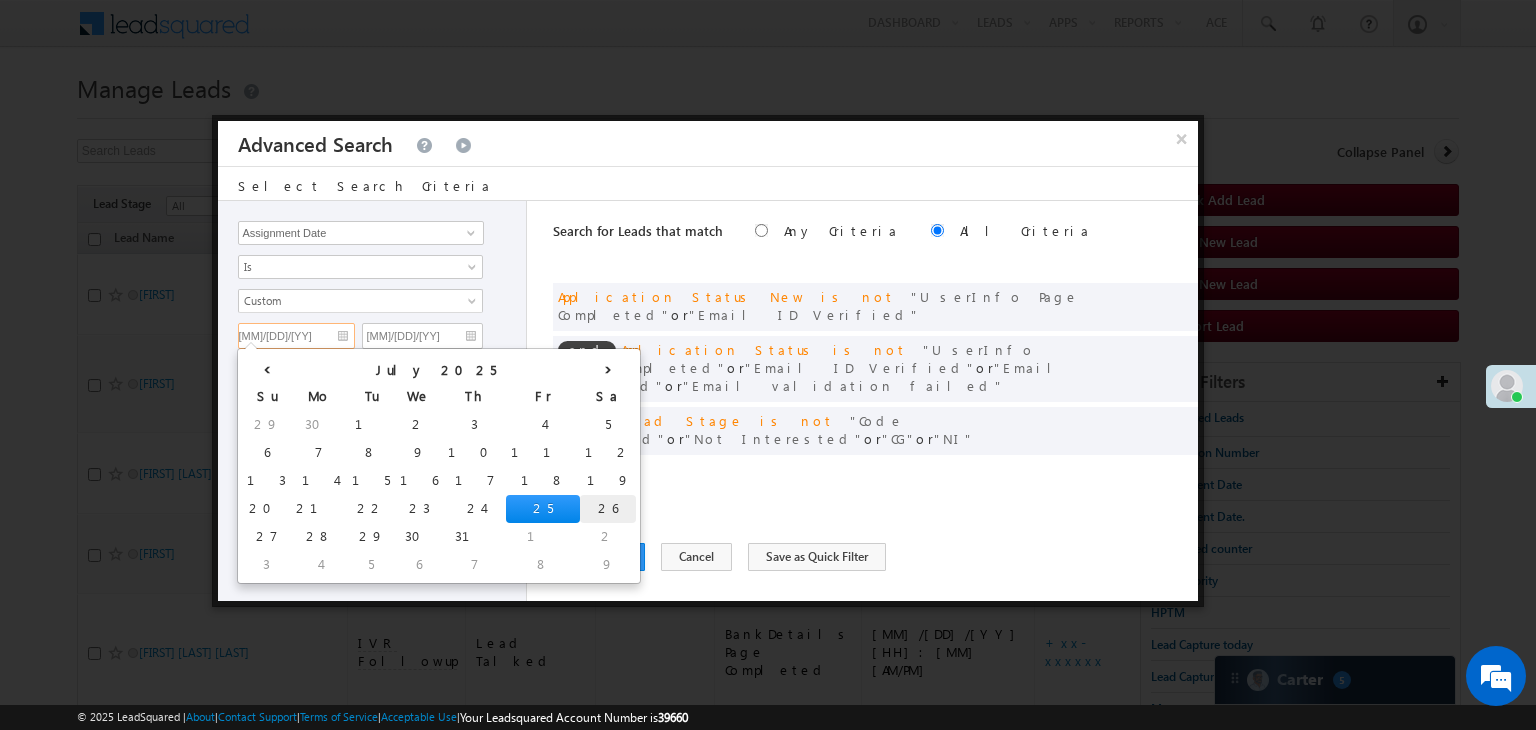 click on "26" at bounding box center (608, 509) 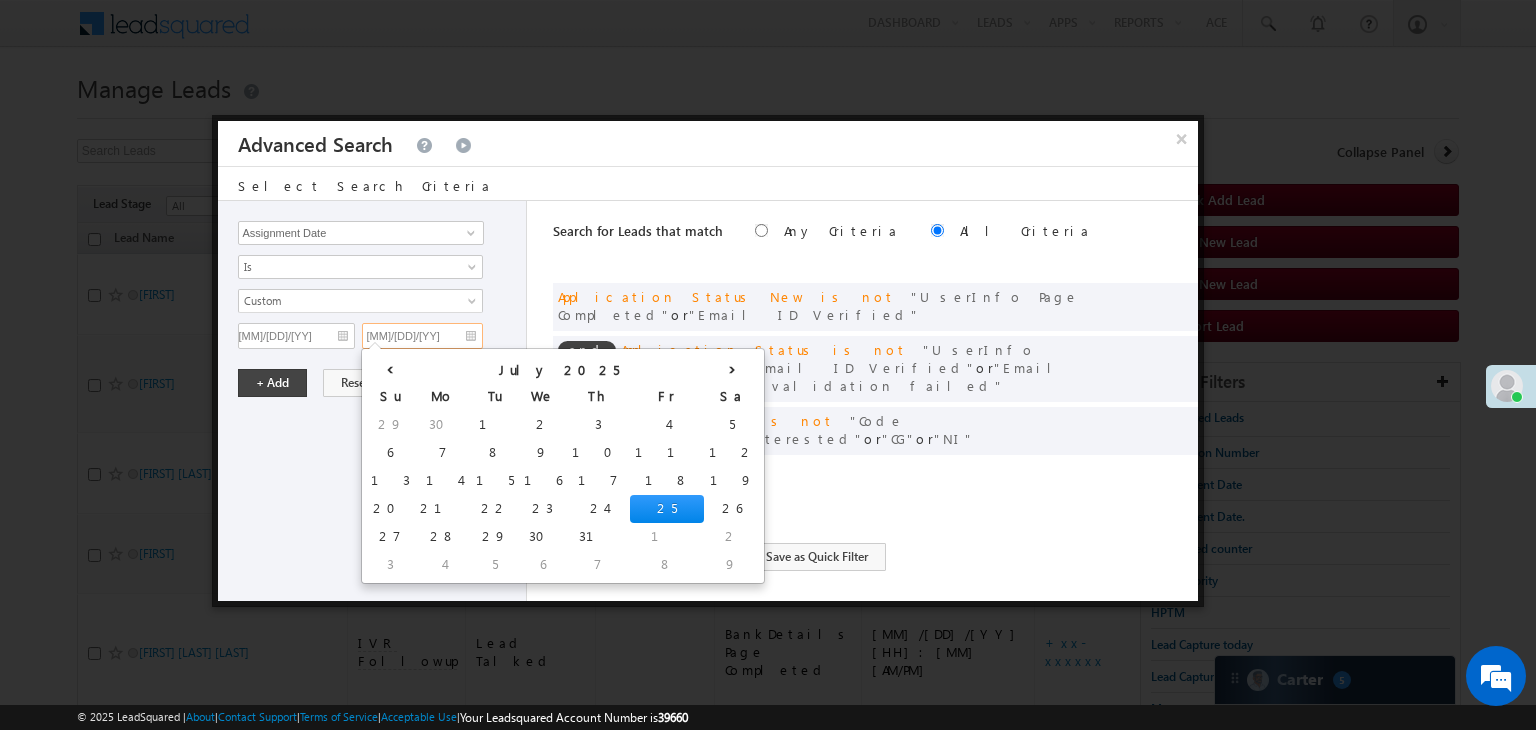 click on "[MM]/[DD]/[YY]" at bounding box center [422, 336] 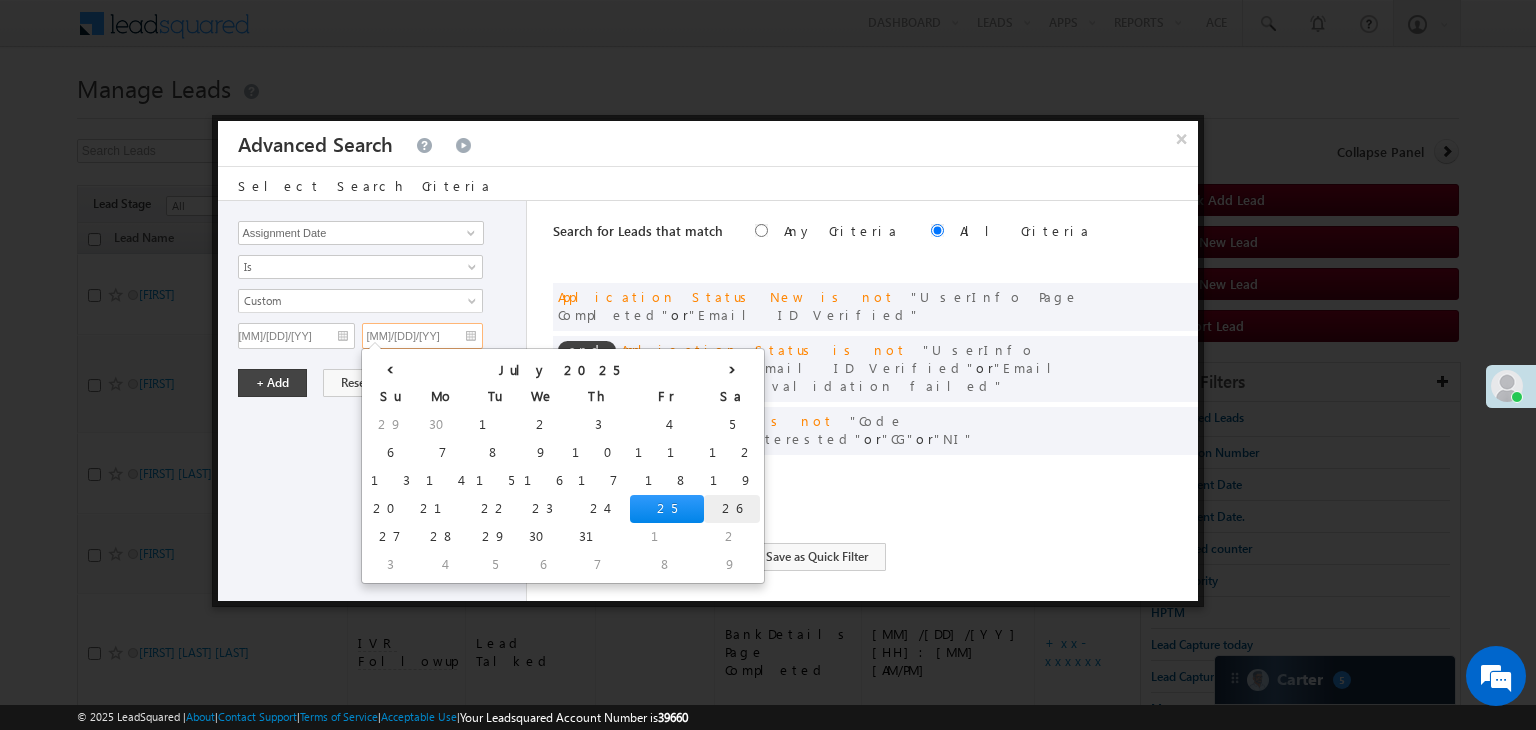 click on "26" at bounding box center [732, 509] 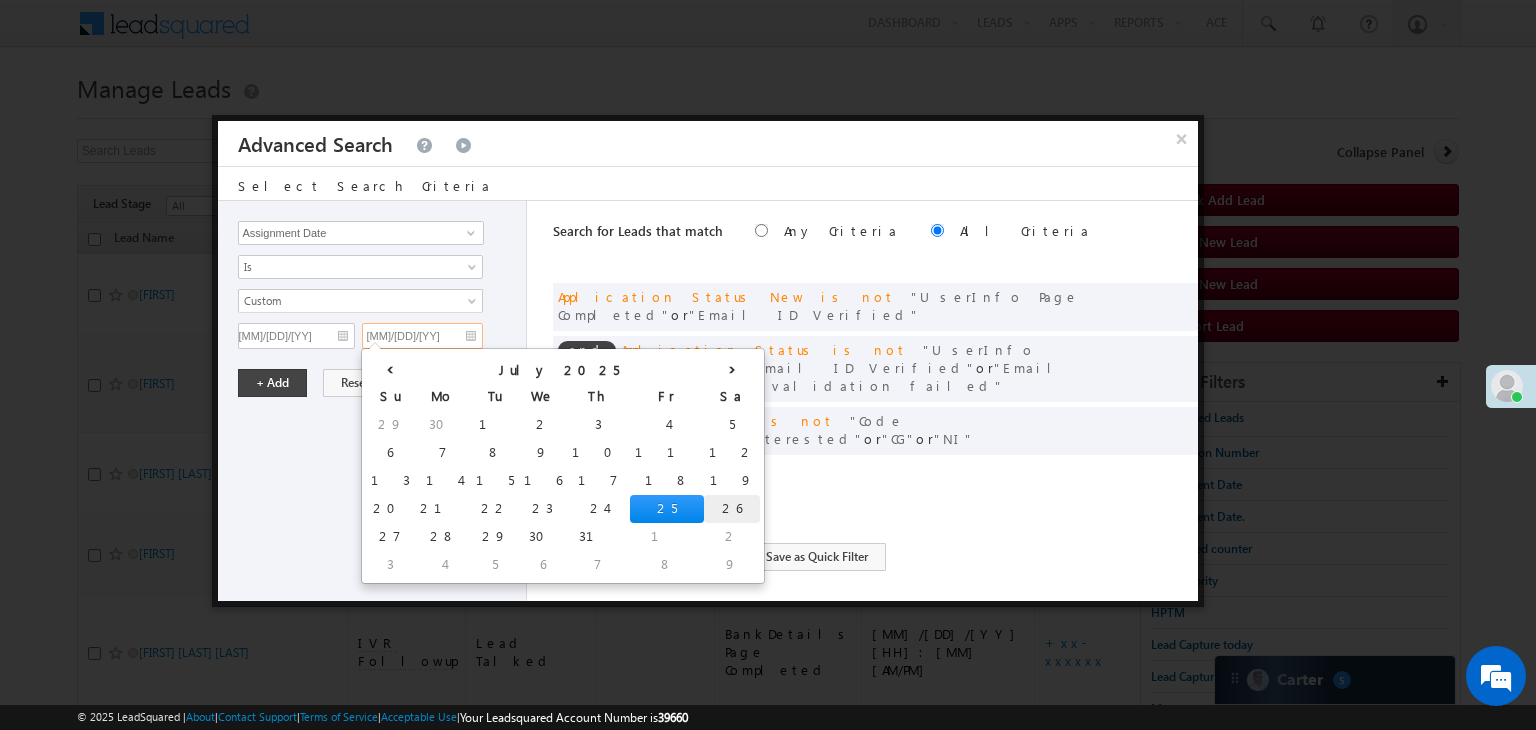 type on "[MM]/[DD]/[YY]" 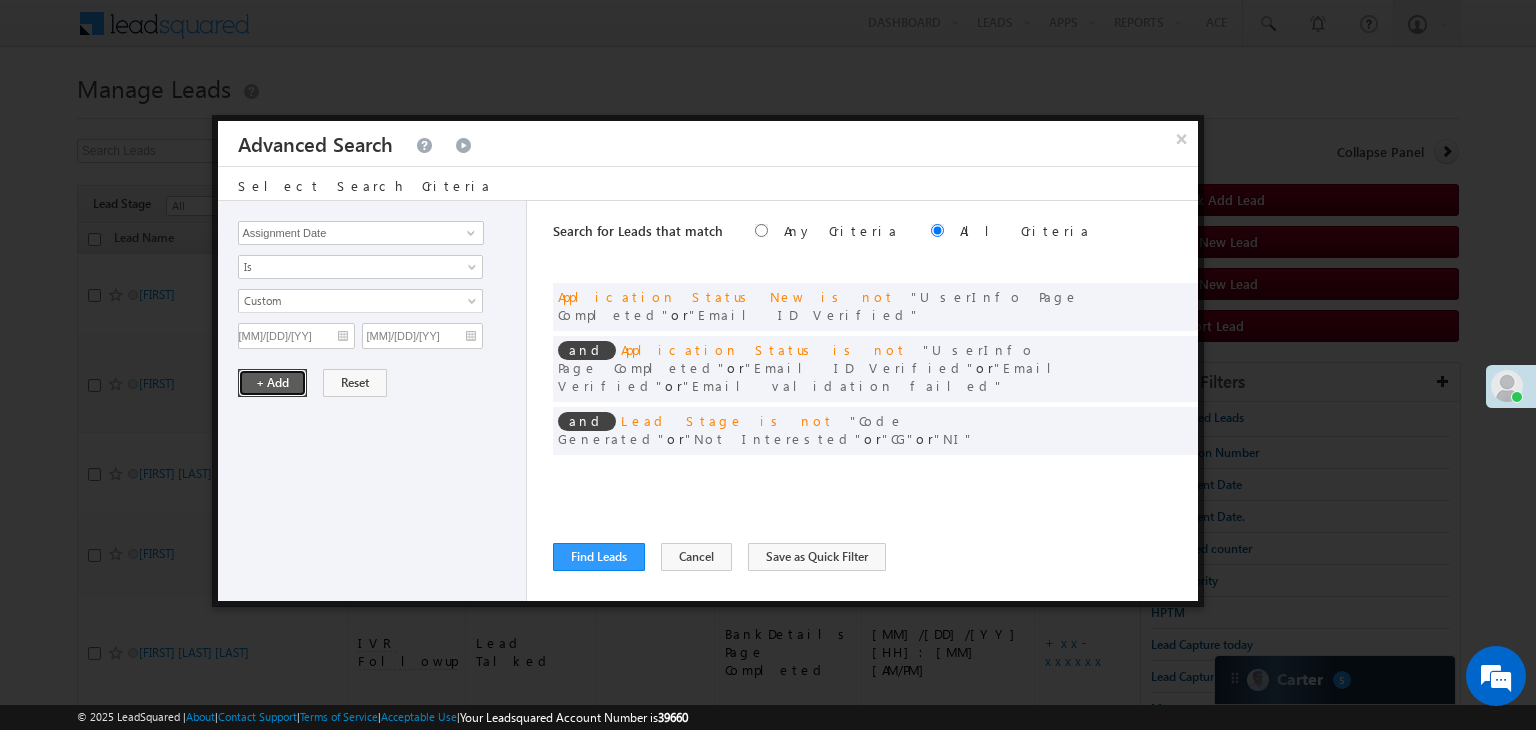 click on "+ Add" at bounding box center (272, 383) 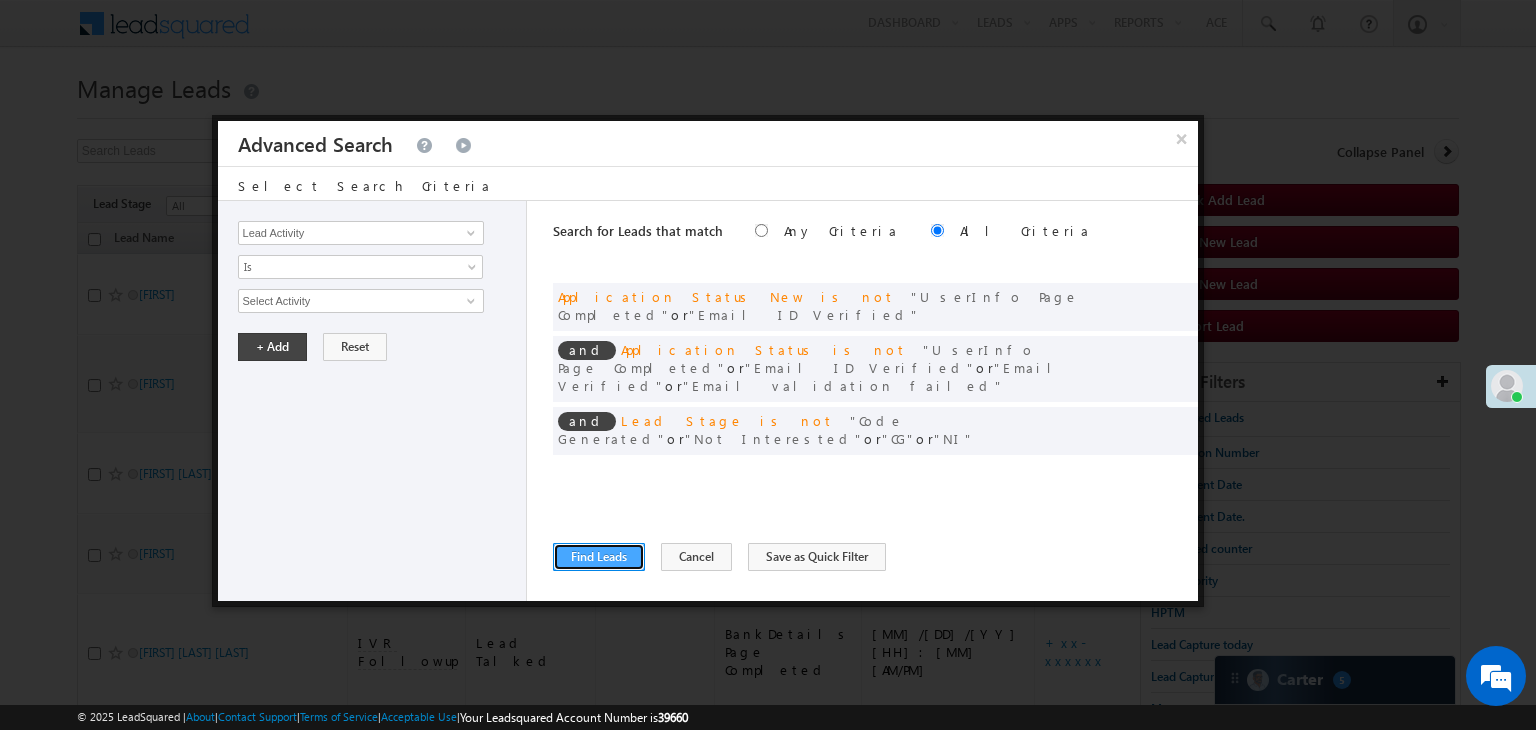 click on "Find Leads" at bounding box center (599, 557) 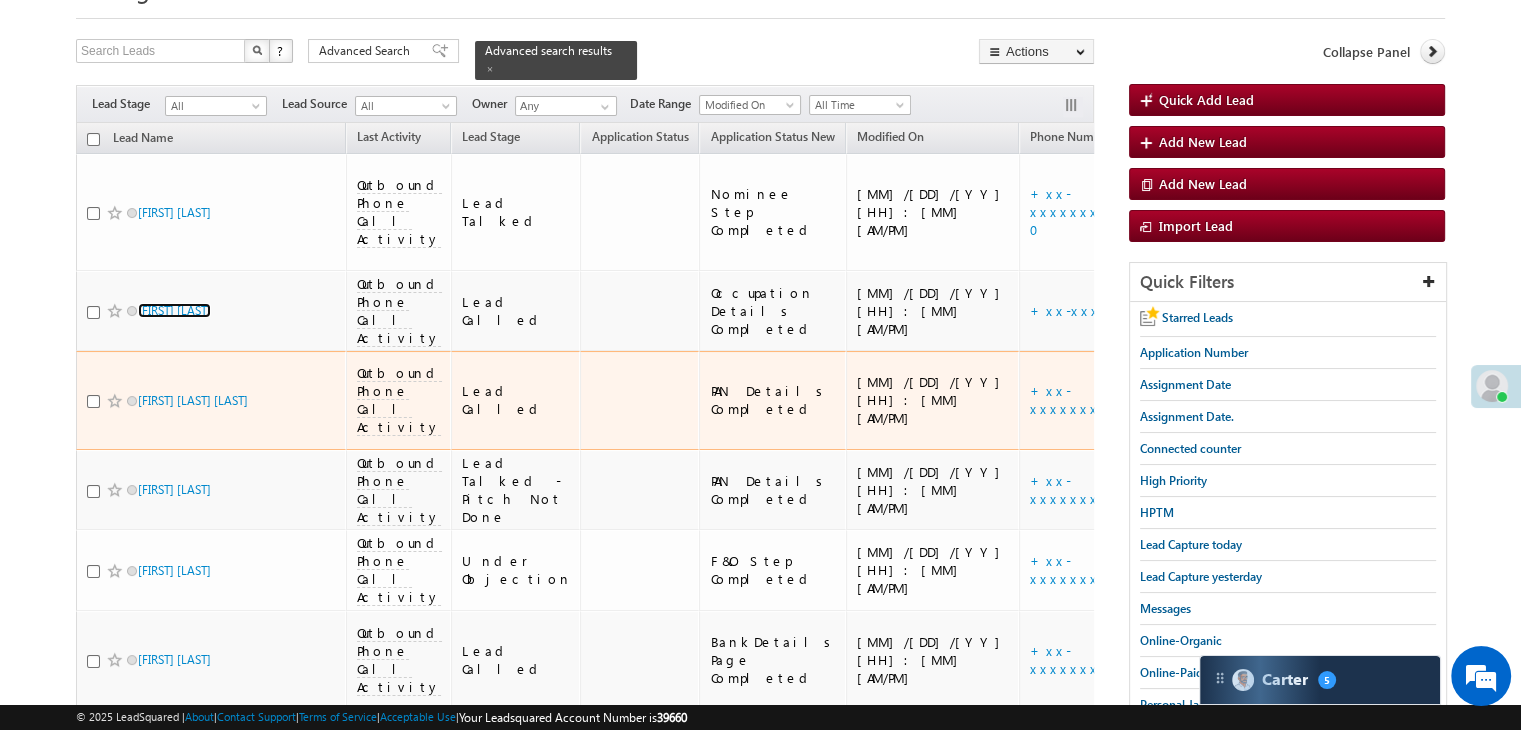 scroll, scrollTop: 0, scrollLeft: 0, axis: both 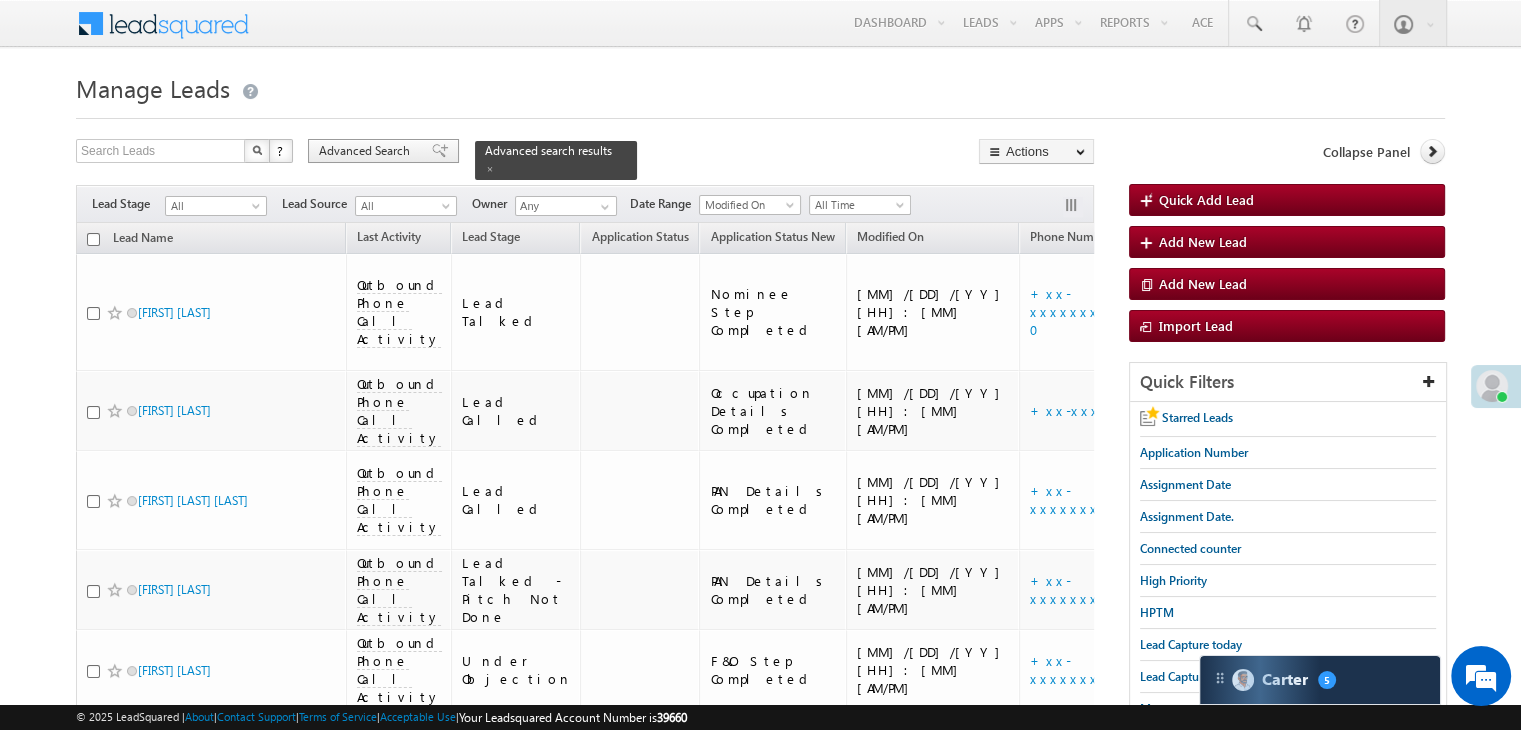 click on "Advanced Search" at bounding box center (367, 151) 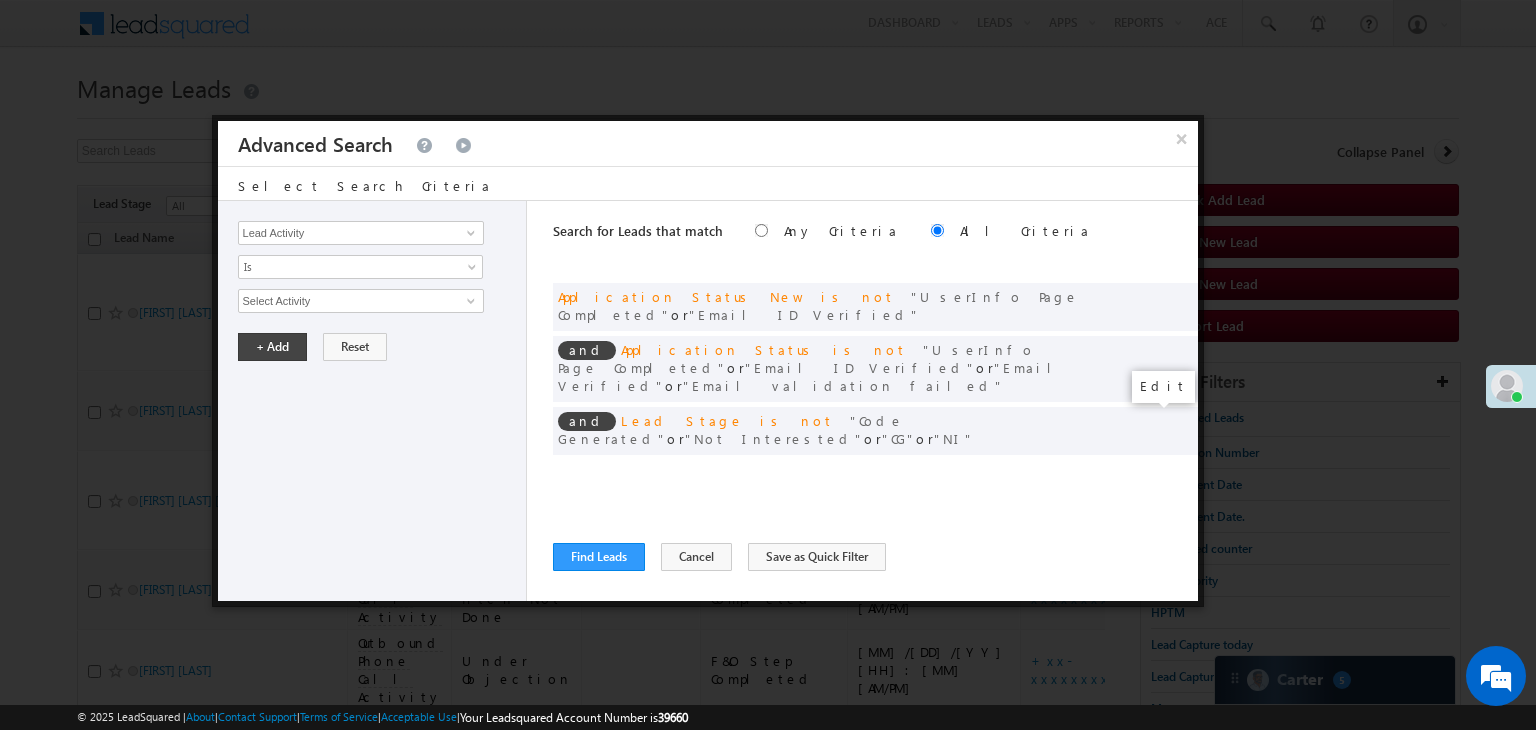 click at bounding box center [1152, 472] 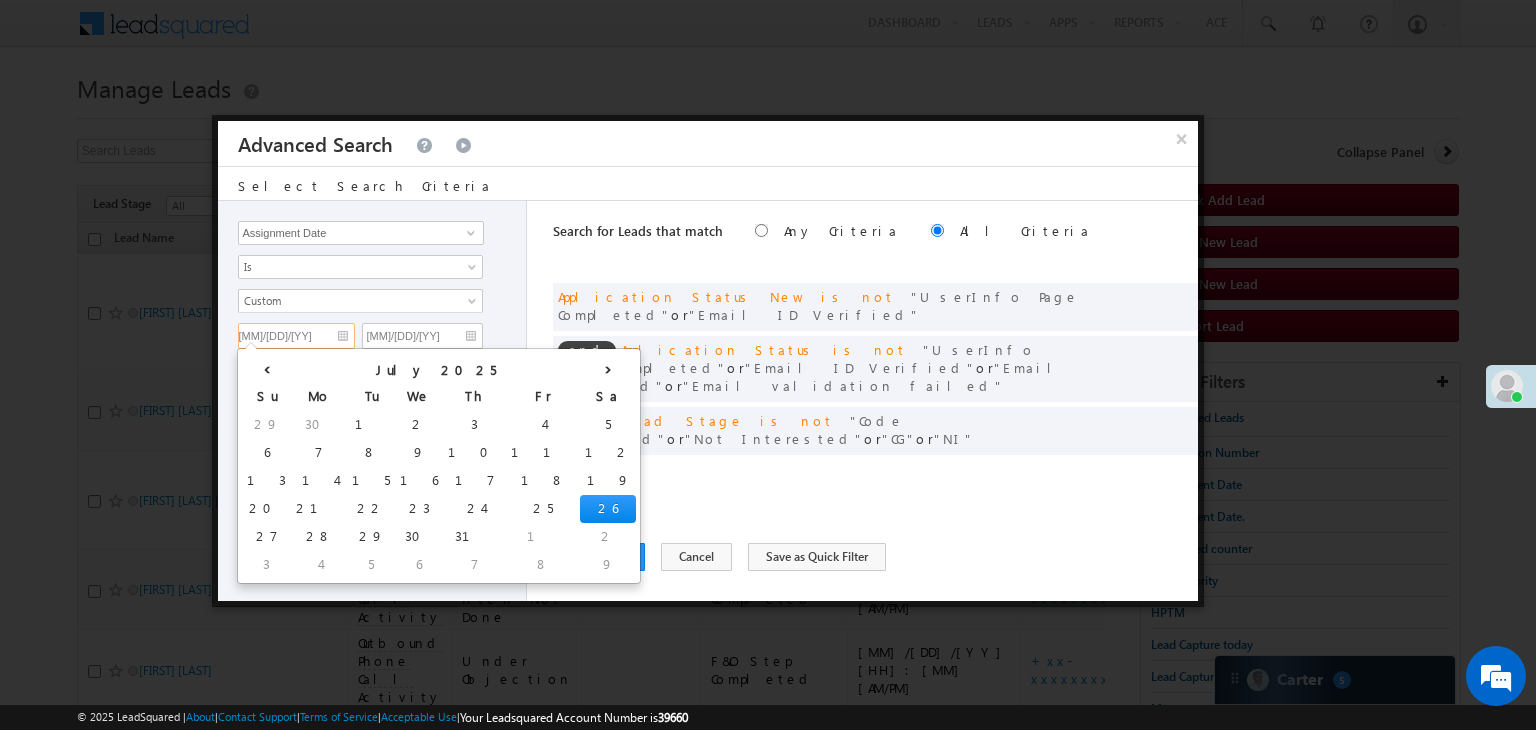 click on "[MM]/[DD]/[YY]" at bounding box center (296, 336) 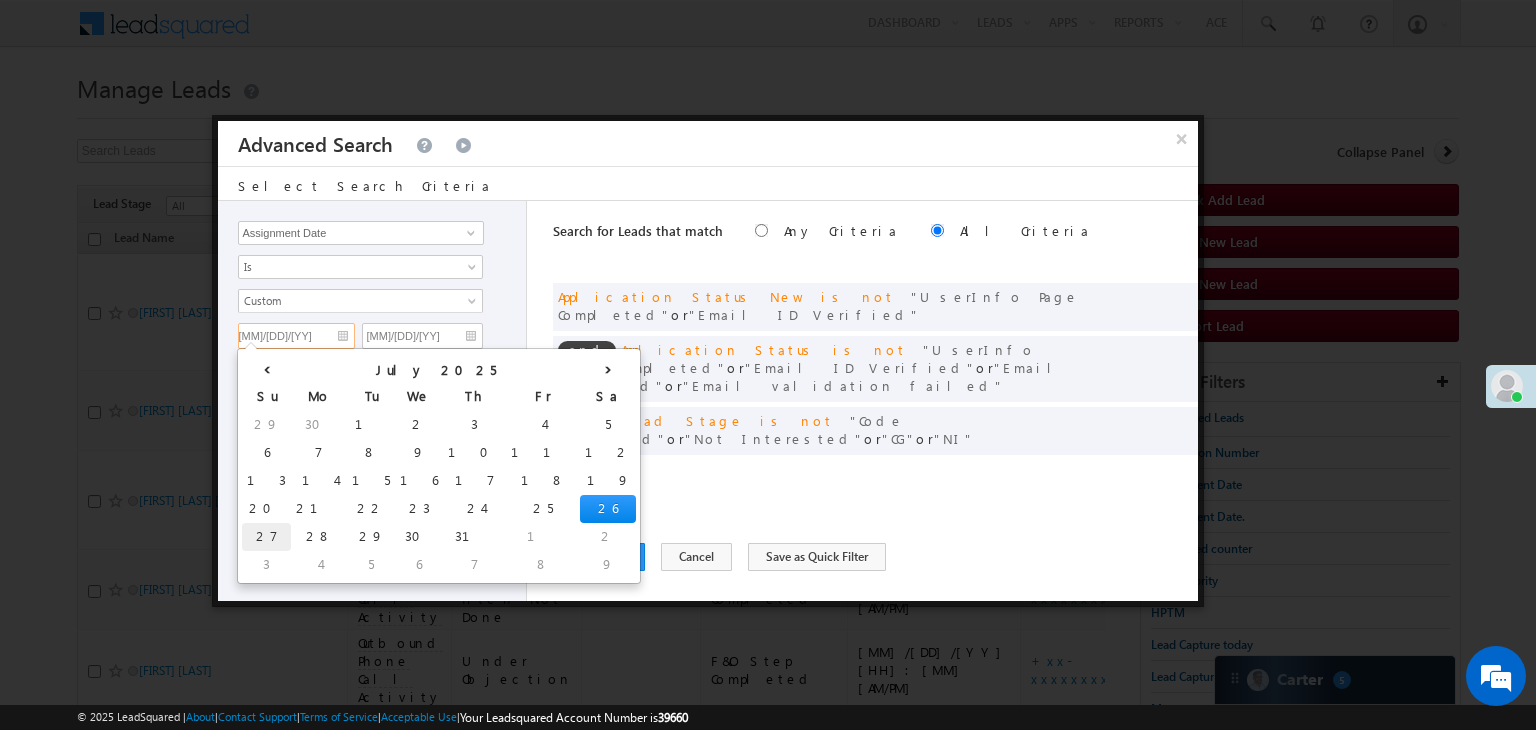 click on "27" at bounding box center (266, 537) 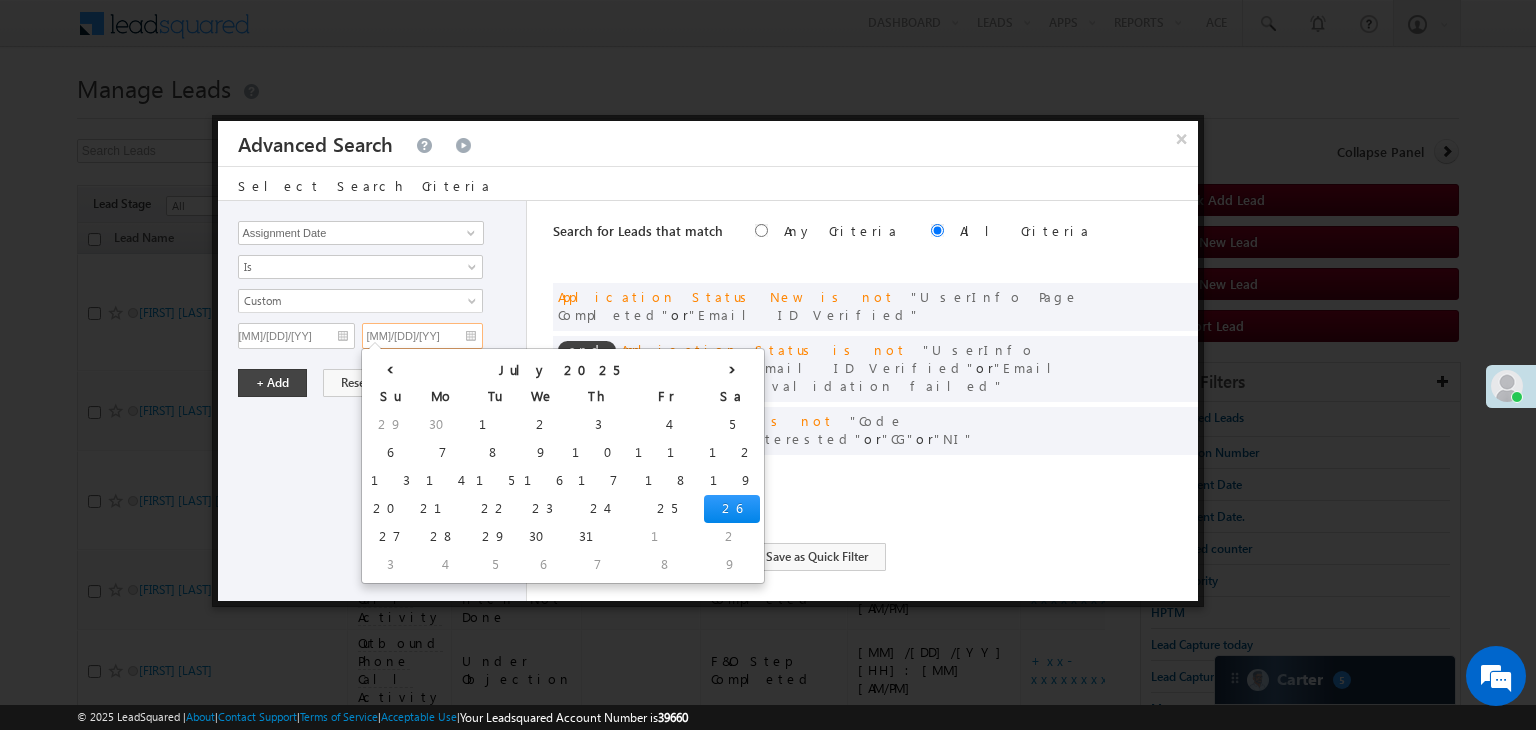 click on "[MM]/[DD]/[YY]" at bounding box center [422, 336] 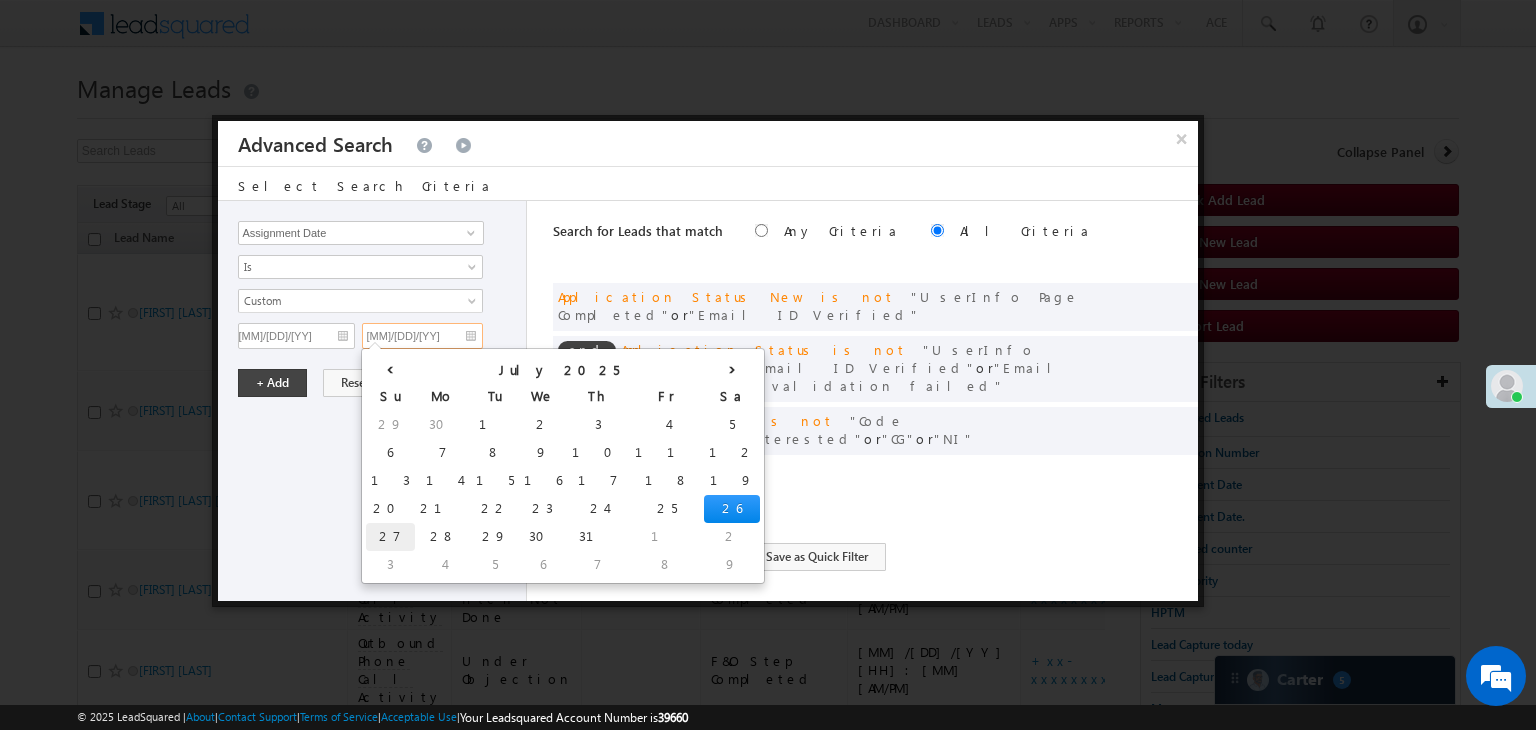 click on "27" at bounding box center [390, 537] 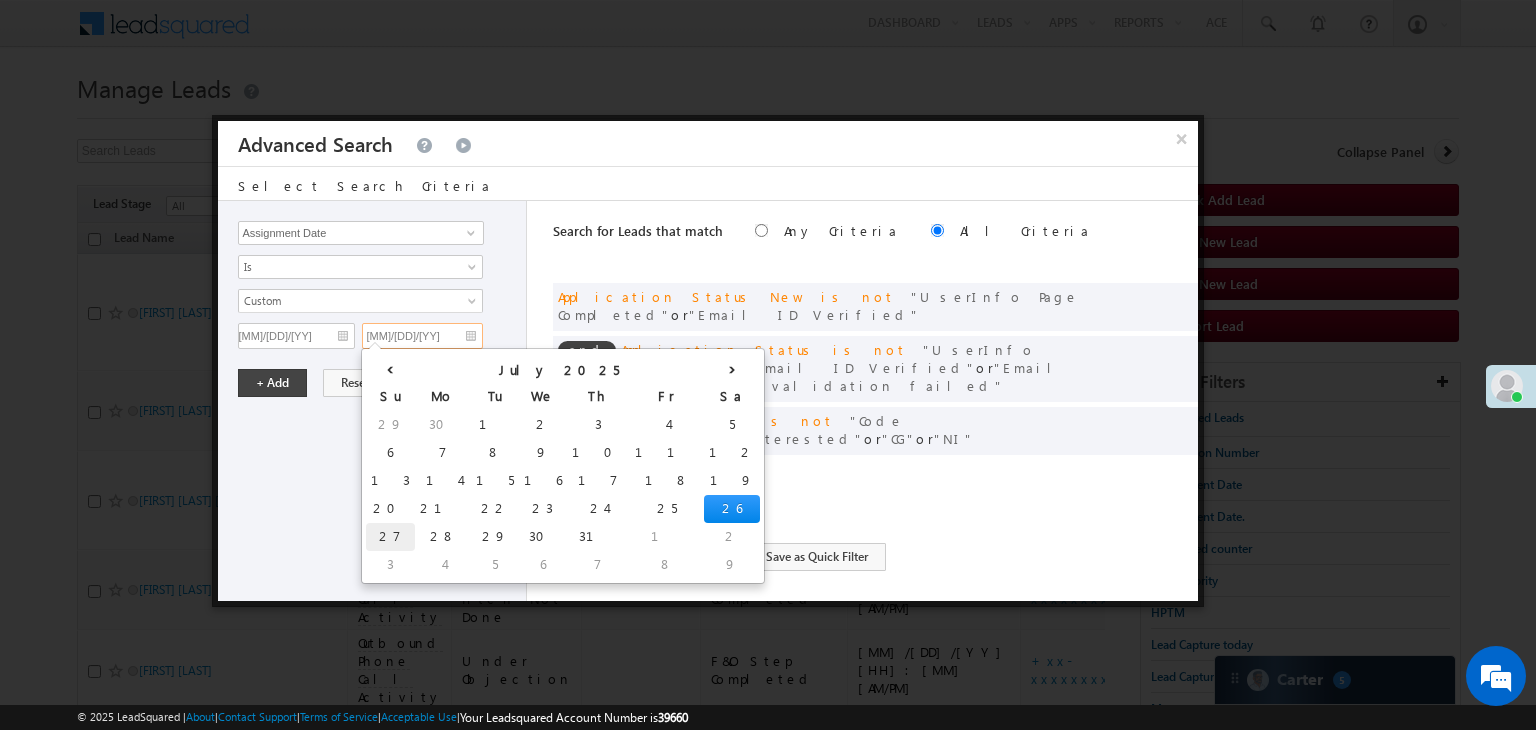 type on "[MM]/[DD]/[YY]" 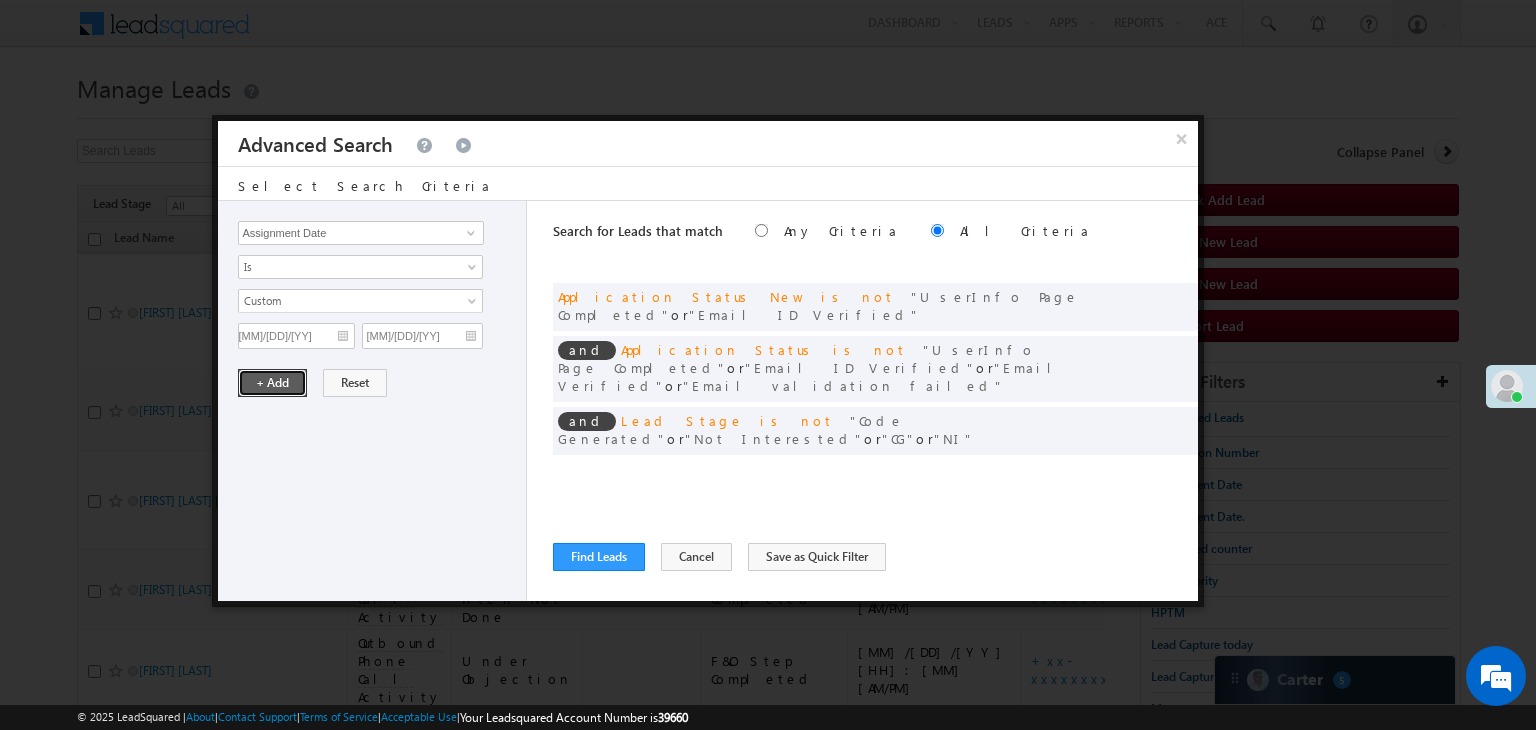 click on "+ Add" at bounding box center (272, 383) 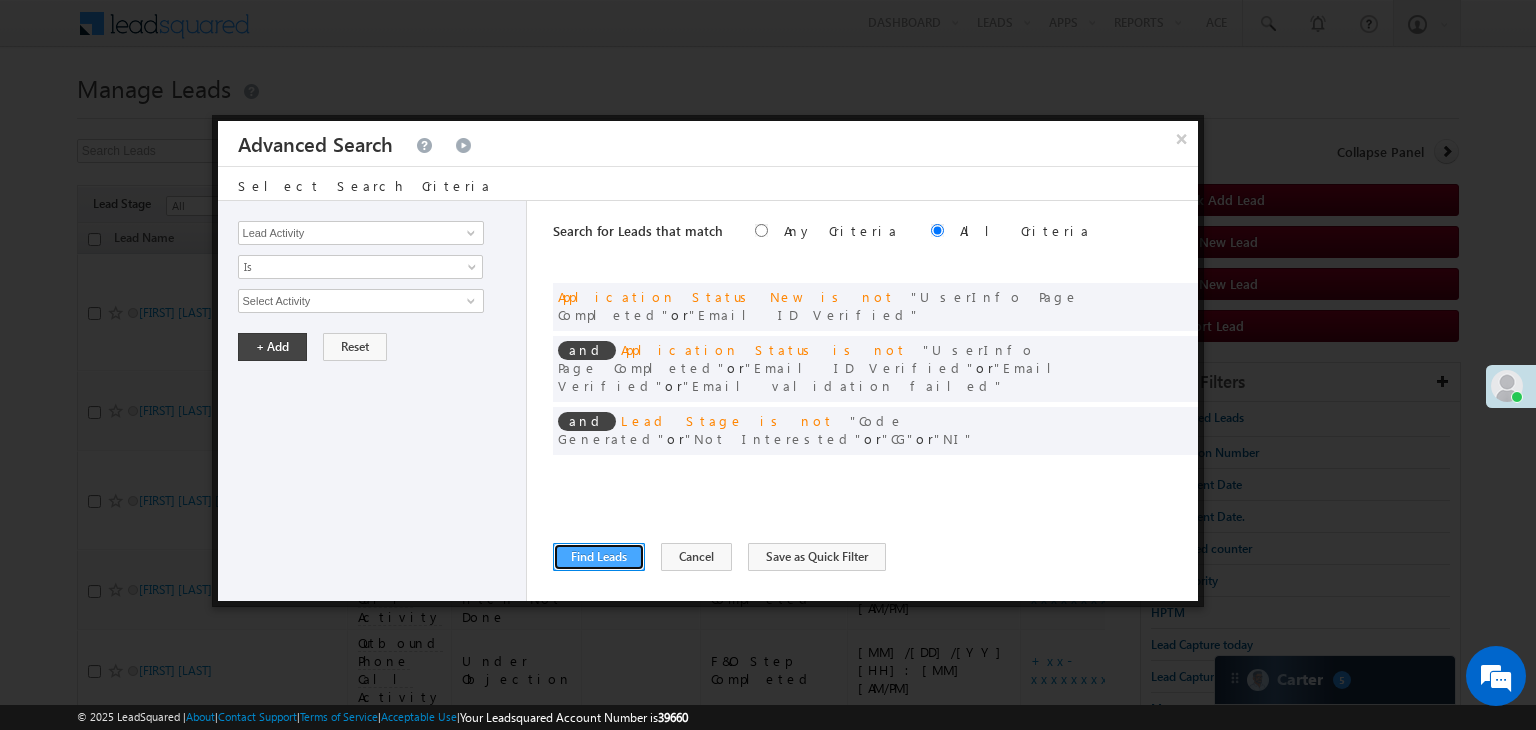 click on "Find Leads" at bounding box center (599, 557) 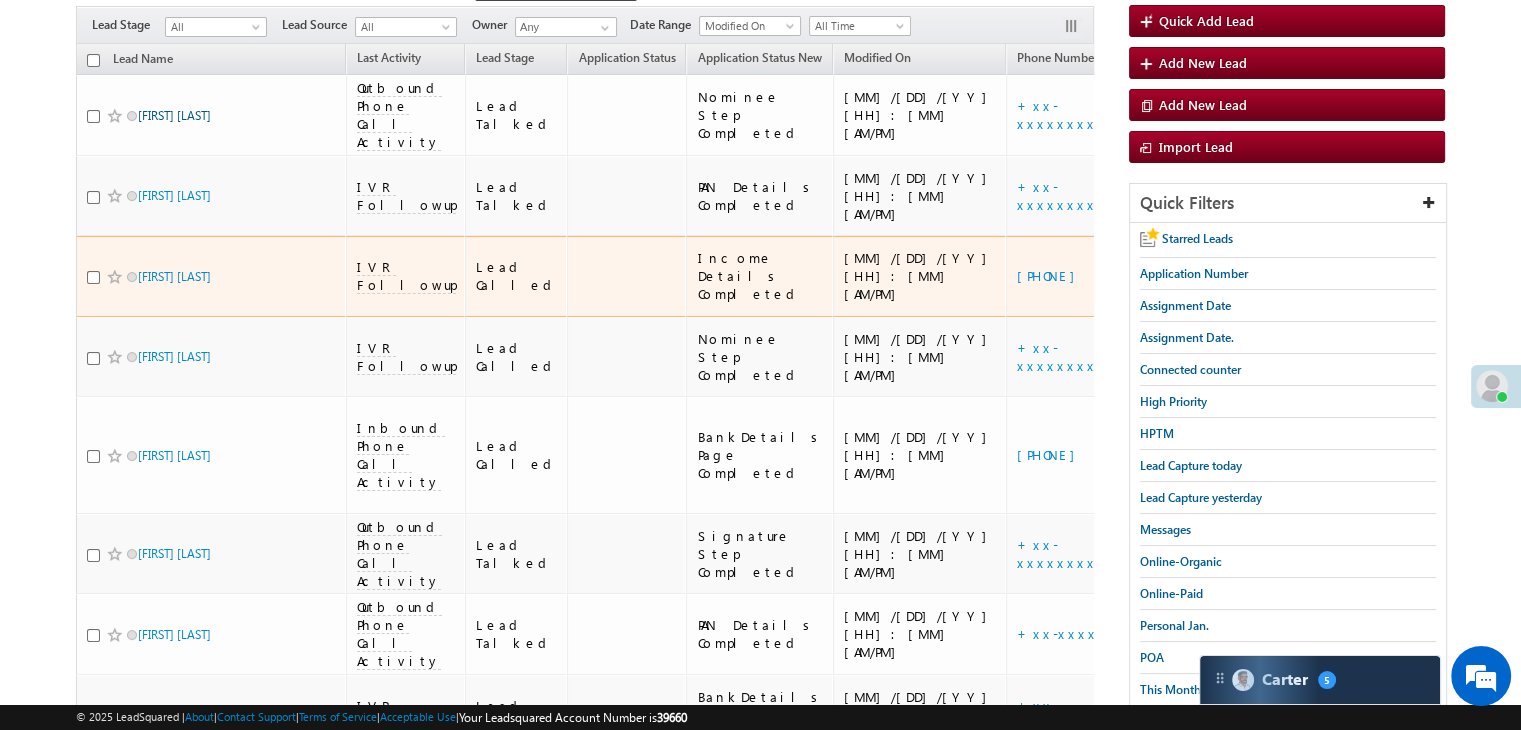 scroll, scrollTop: 200, scrollLeft: 0, axis: vertical 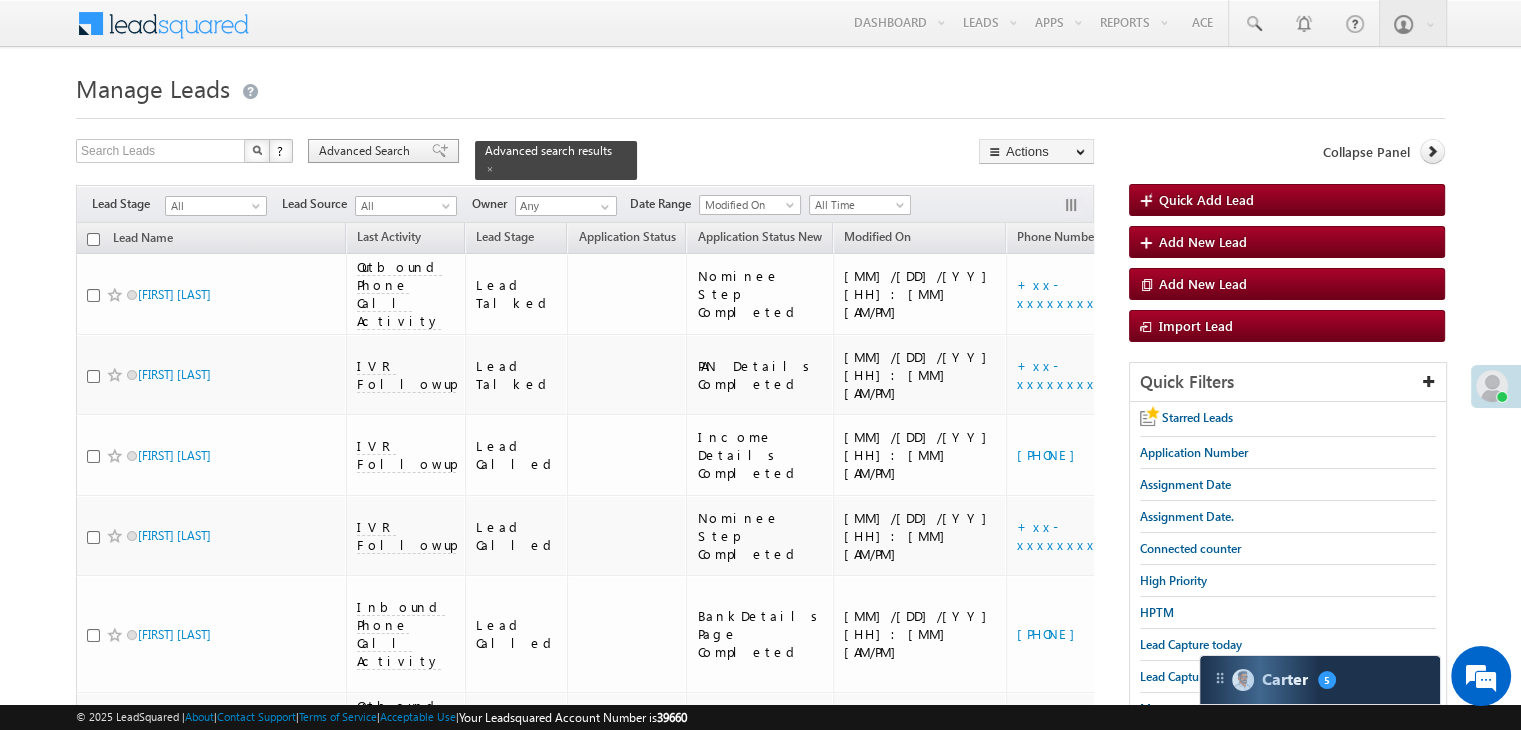 click on "Advanced Search" at bounding box center (367, 151) 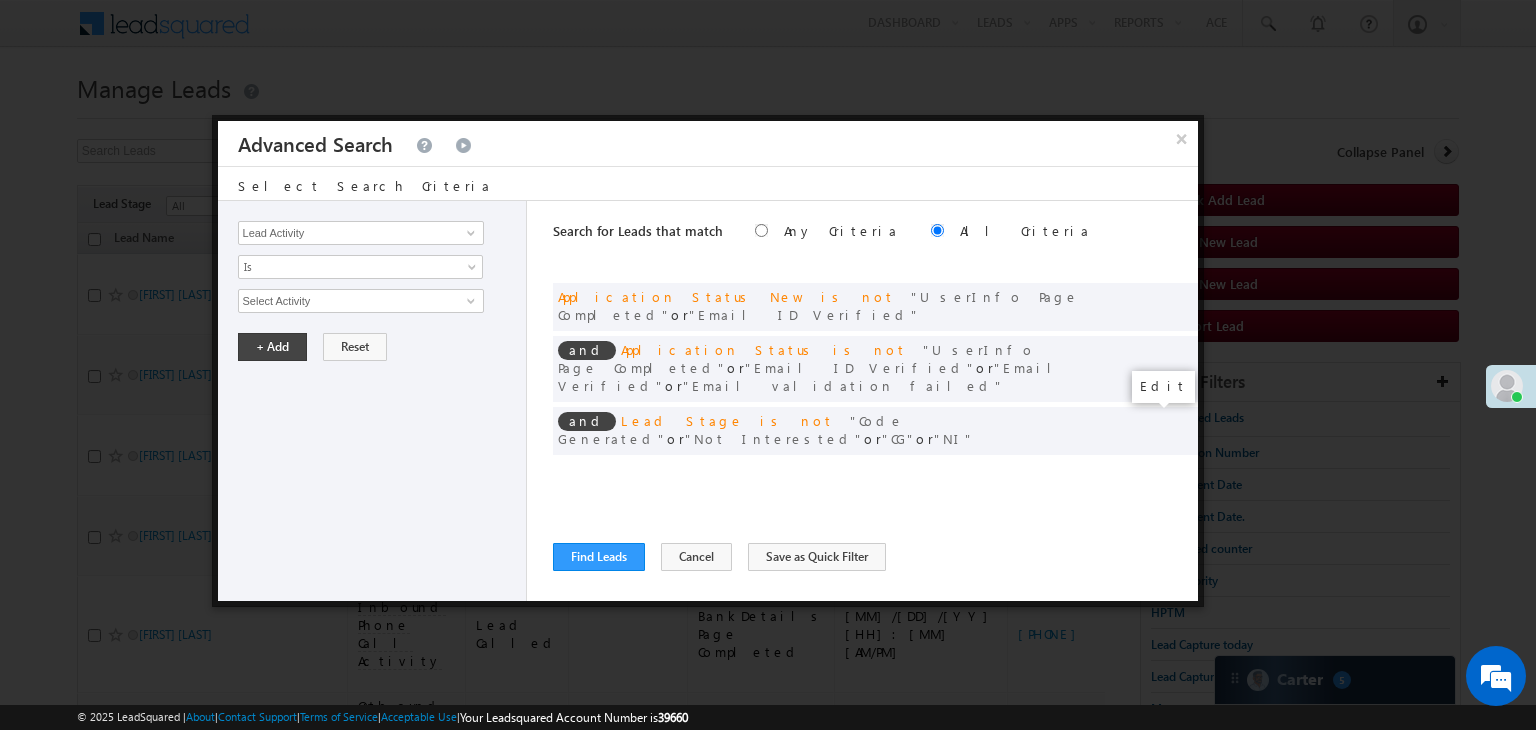 click at bounding box center (1152, 472) 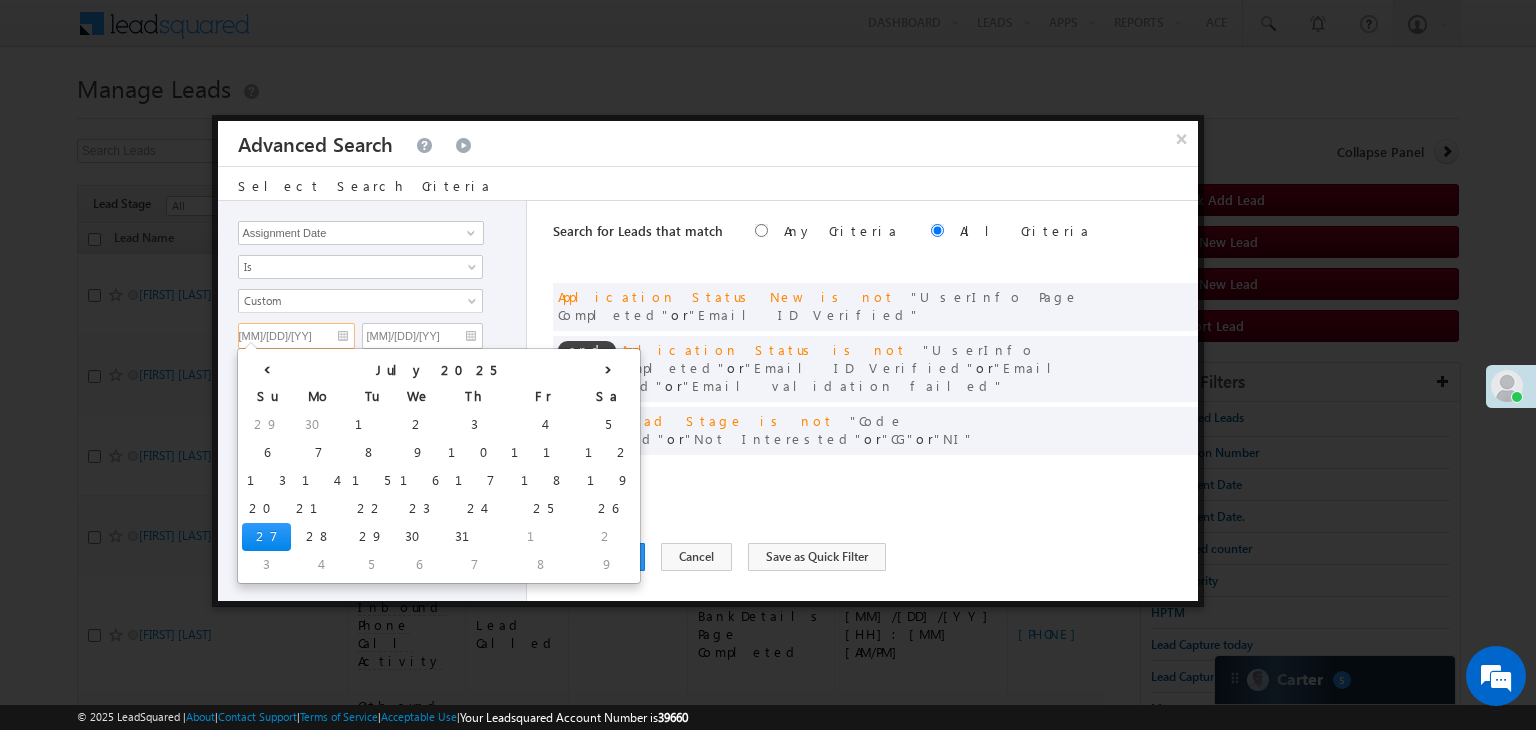 click on "[MM]/[DD]/[YY]" at bounding box center (296, 336) 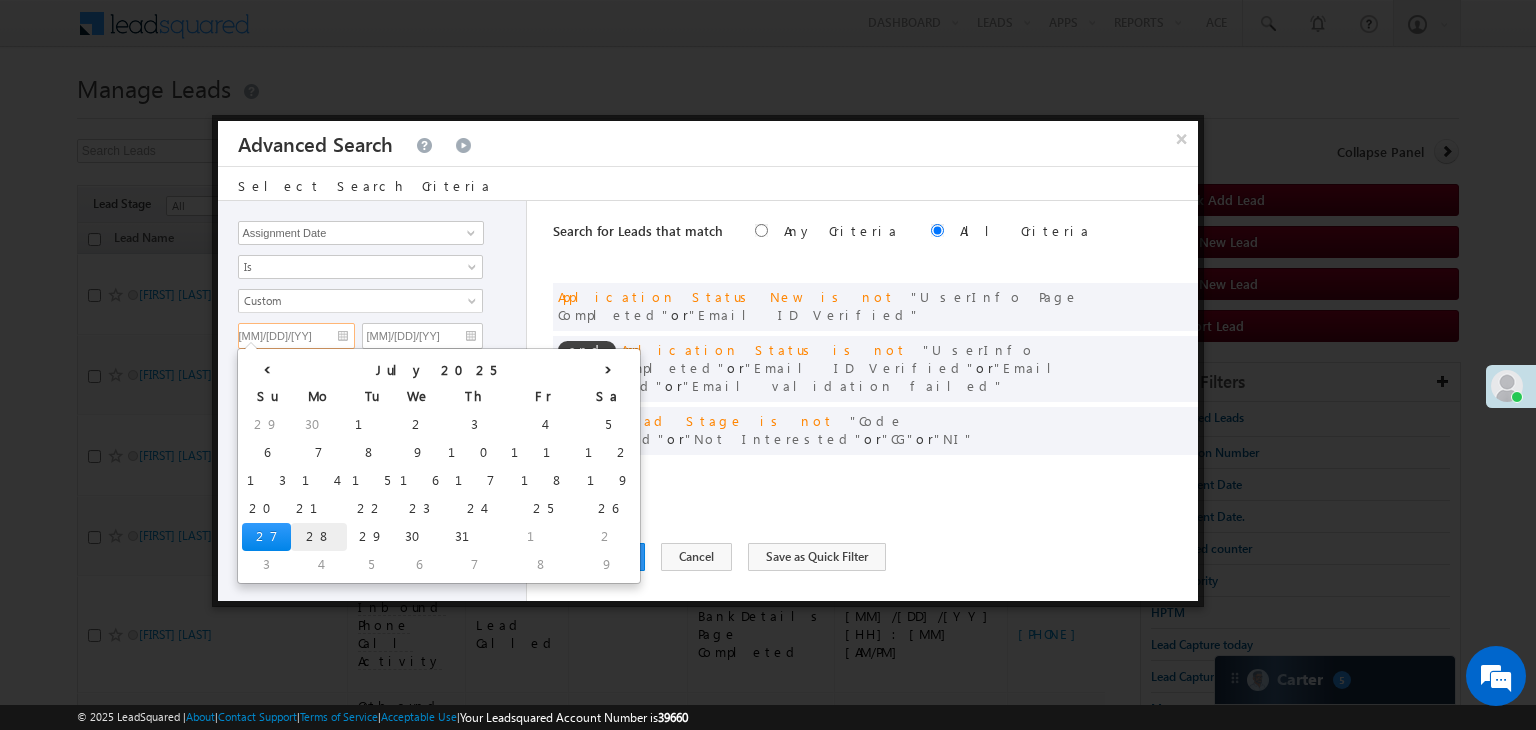 click on "28" at bounding box center [319, 537] 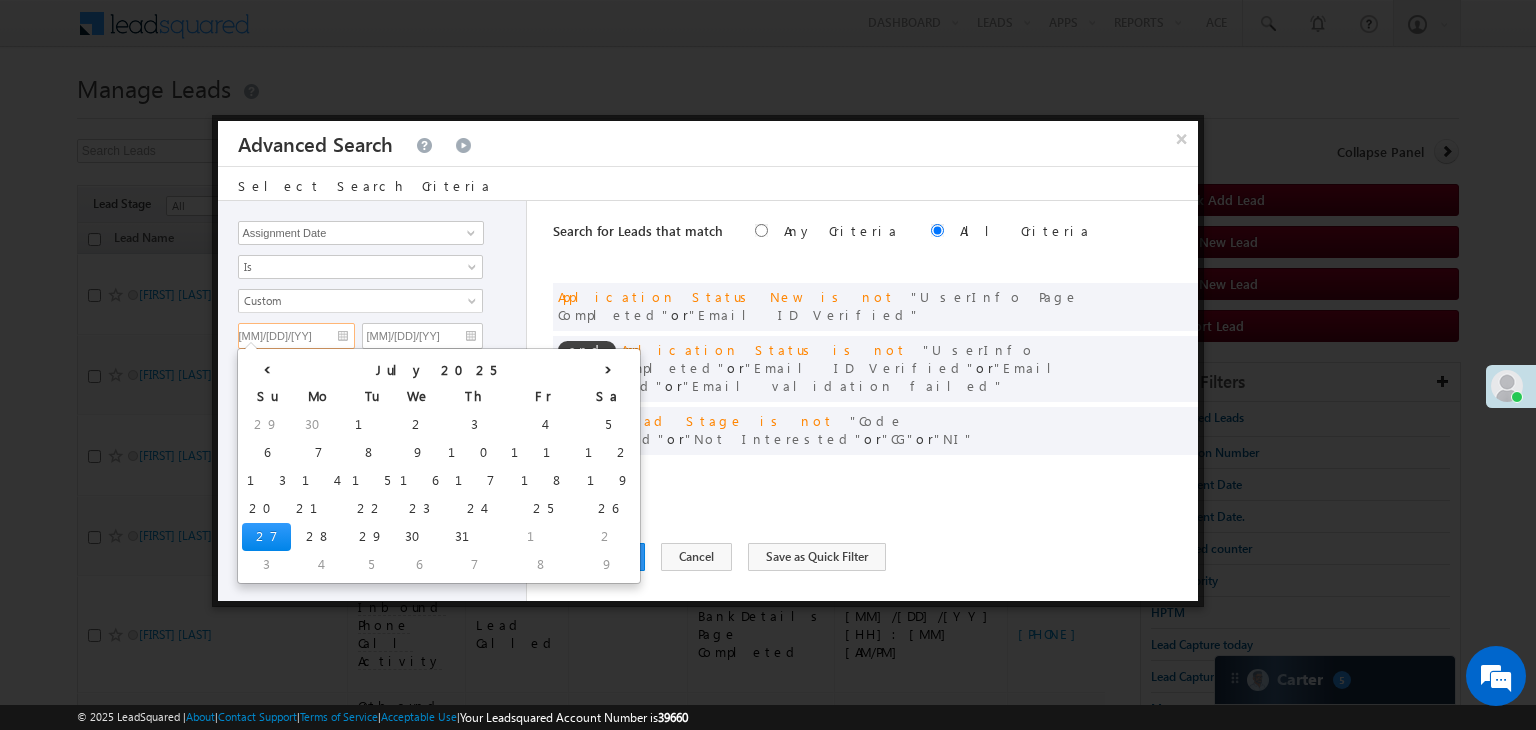 type on "[MM]/[DD]/[YY]" 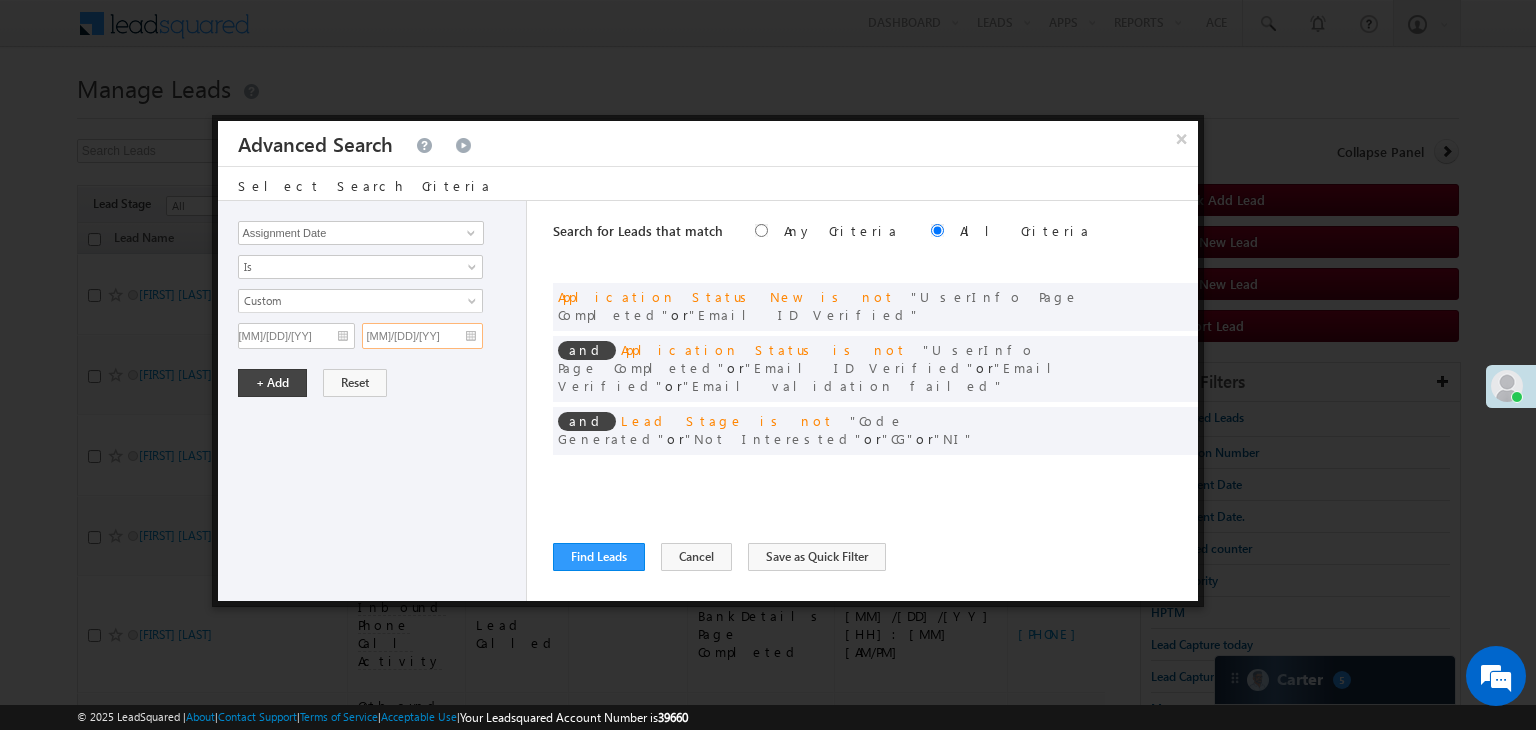 click on "[MM]/[DD]/[YY]" at bounding box center (422, 336) 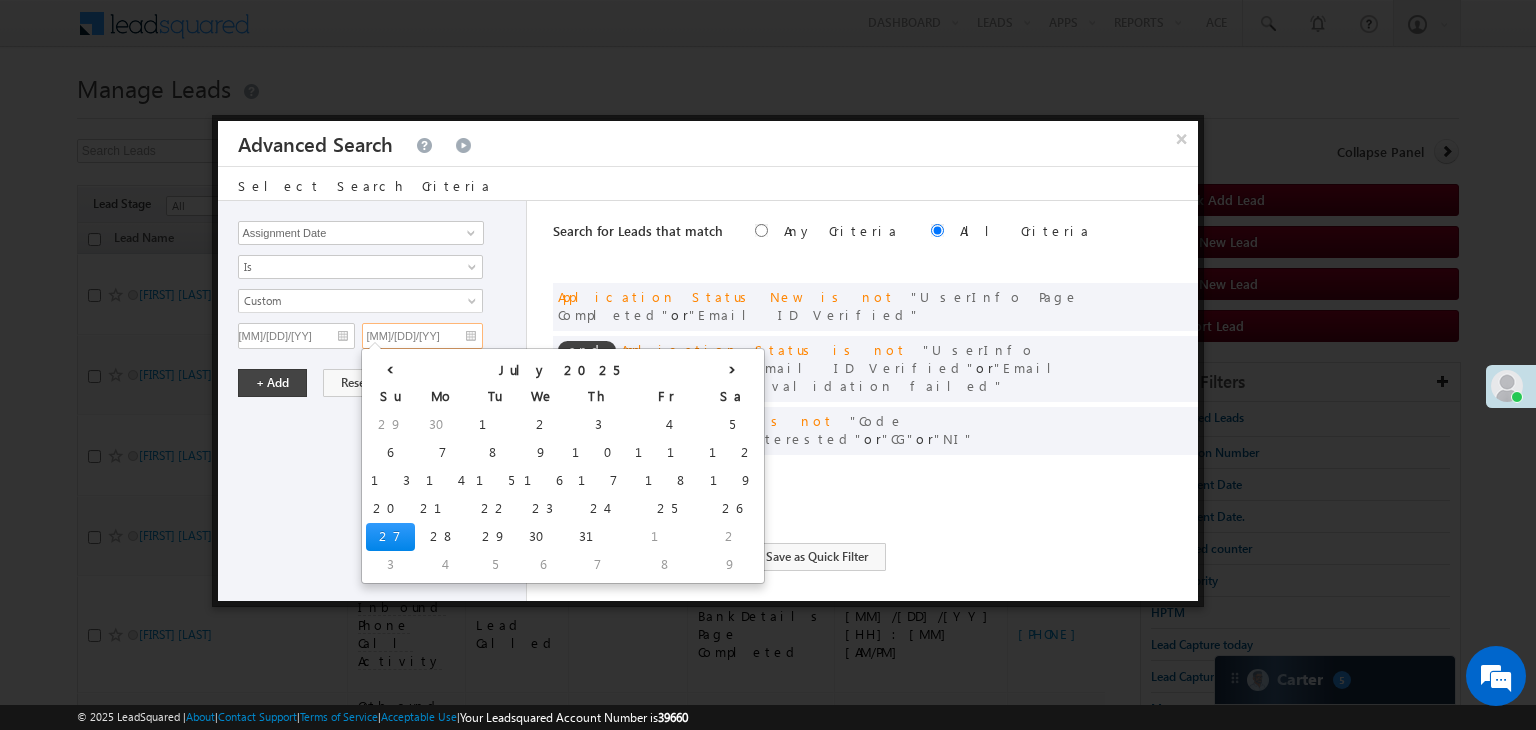 click on "28" at bounding box center [443, 537] 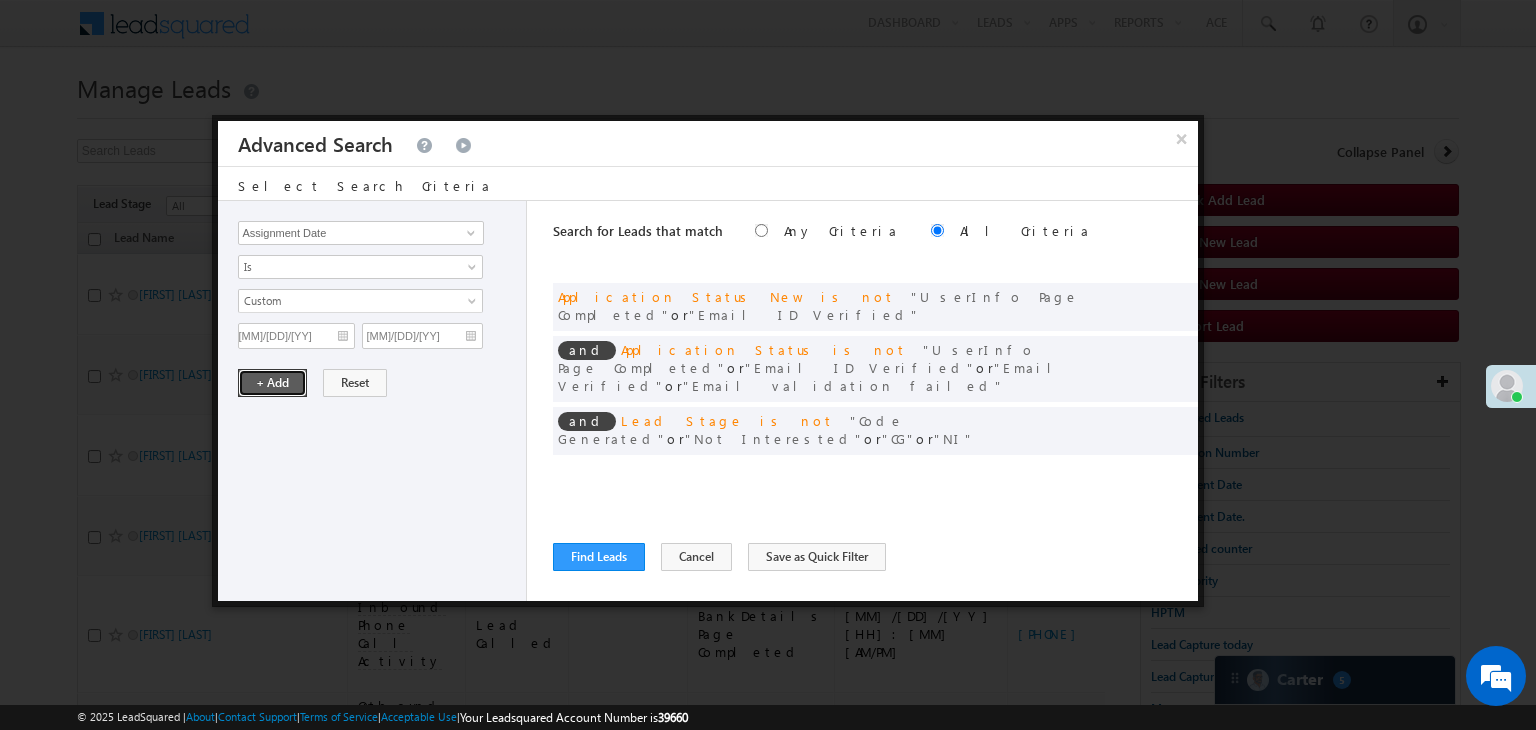 click on "+ Add" at bounding box center [272, 383] 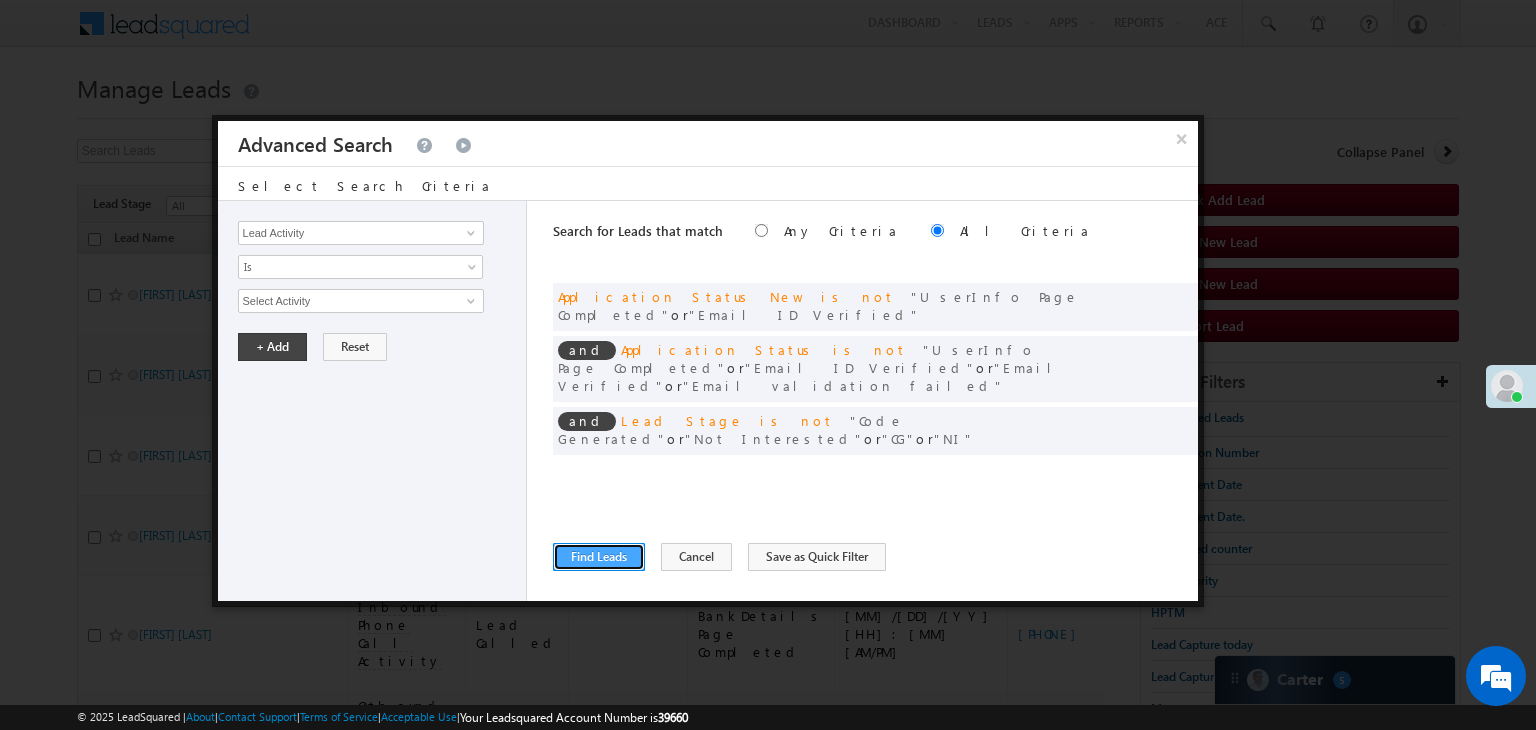 click on "Find Leads" at bounding box center (599, 557) 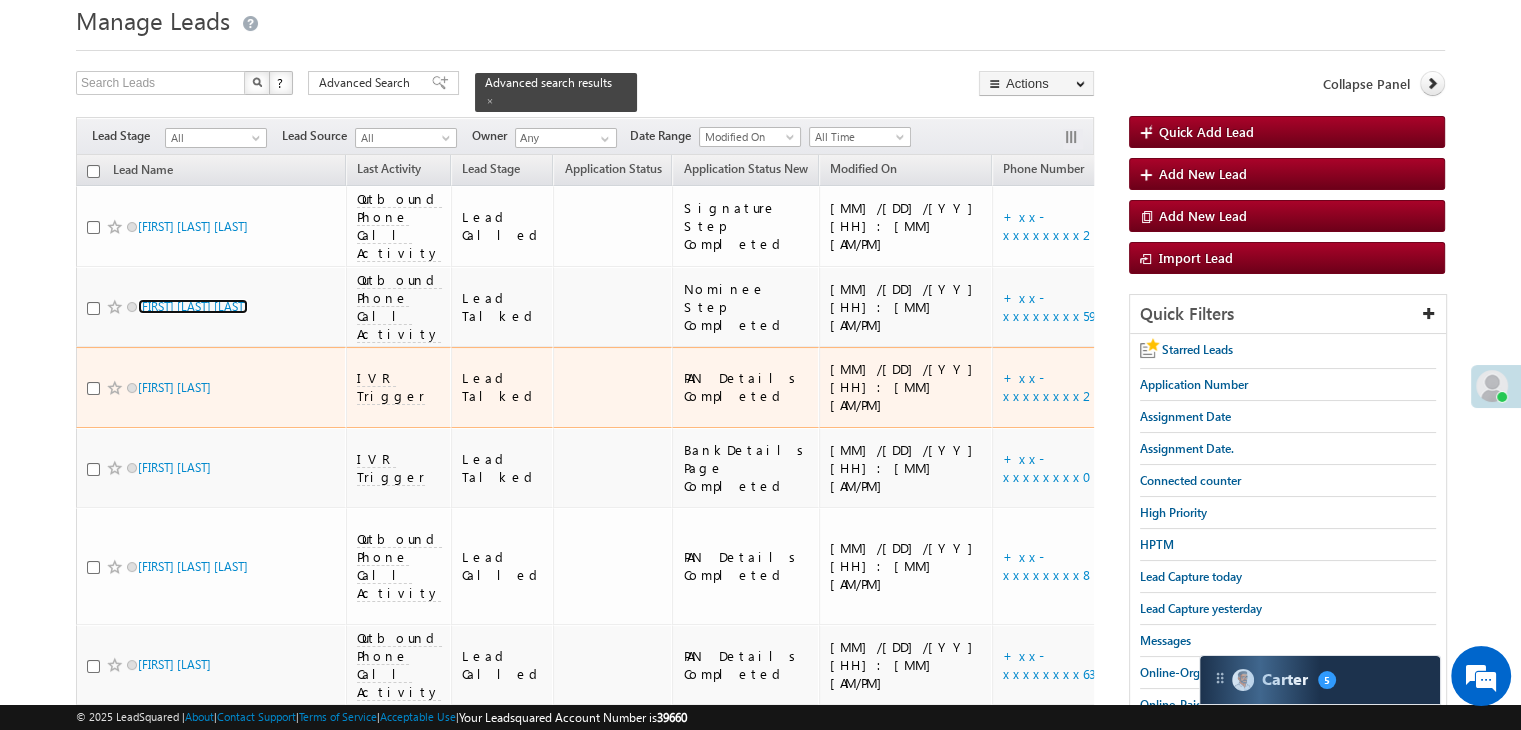 scroll, scrollTop: 0, scrollLeft: 0, axis: both 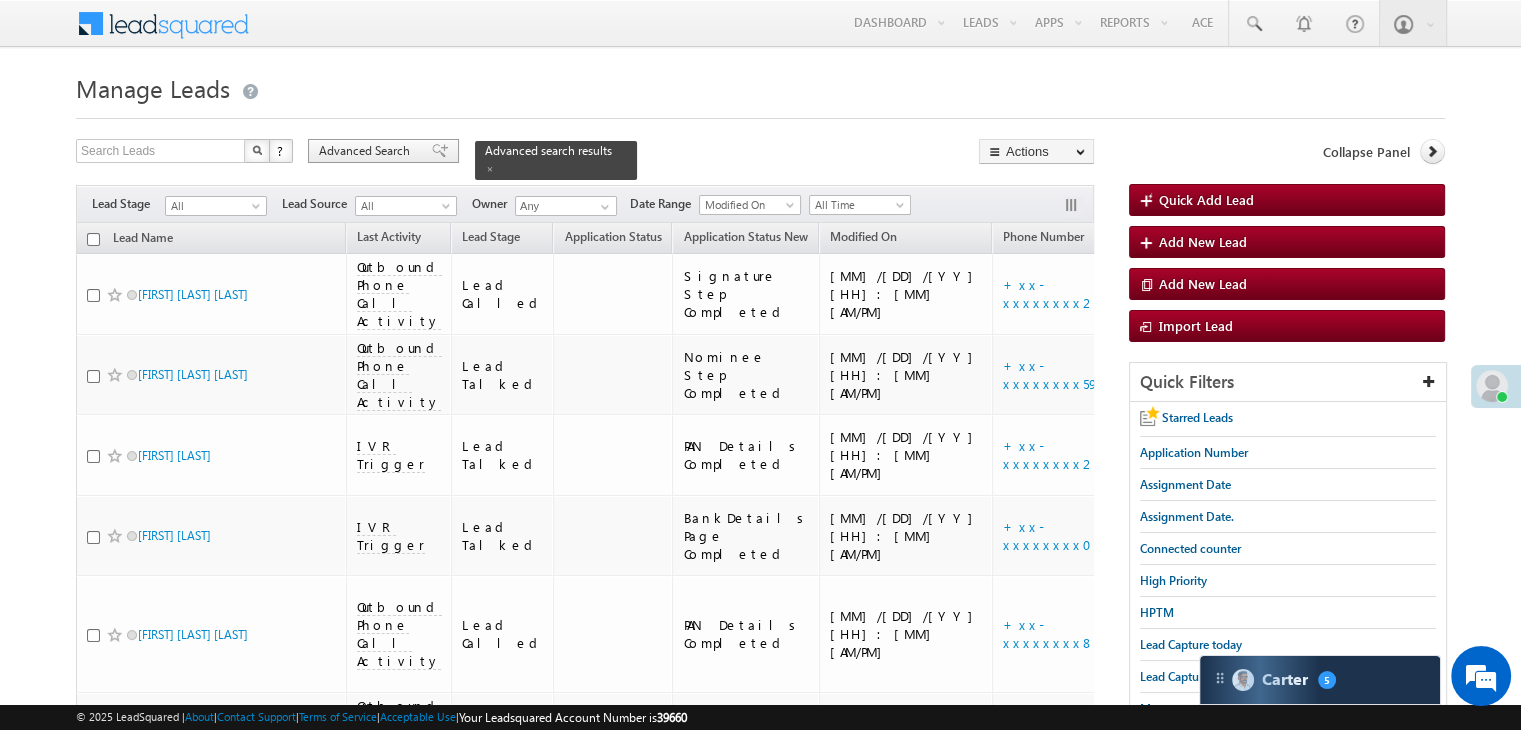 click on "Advanced Search" at bounding box center (367, 151) 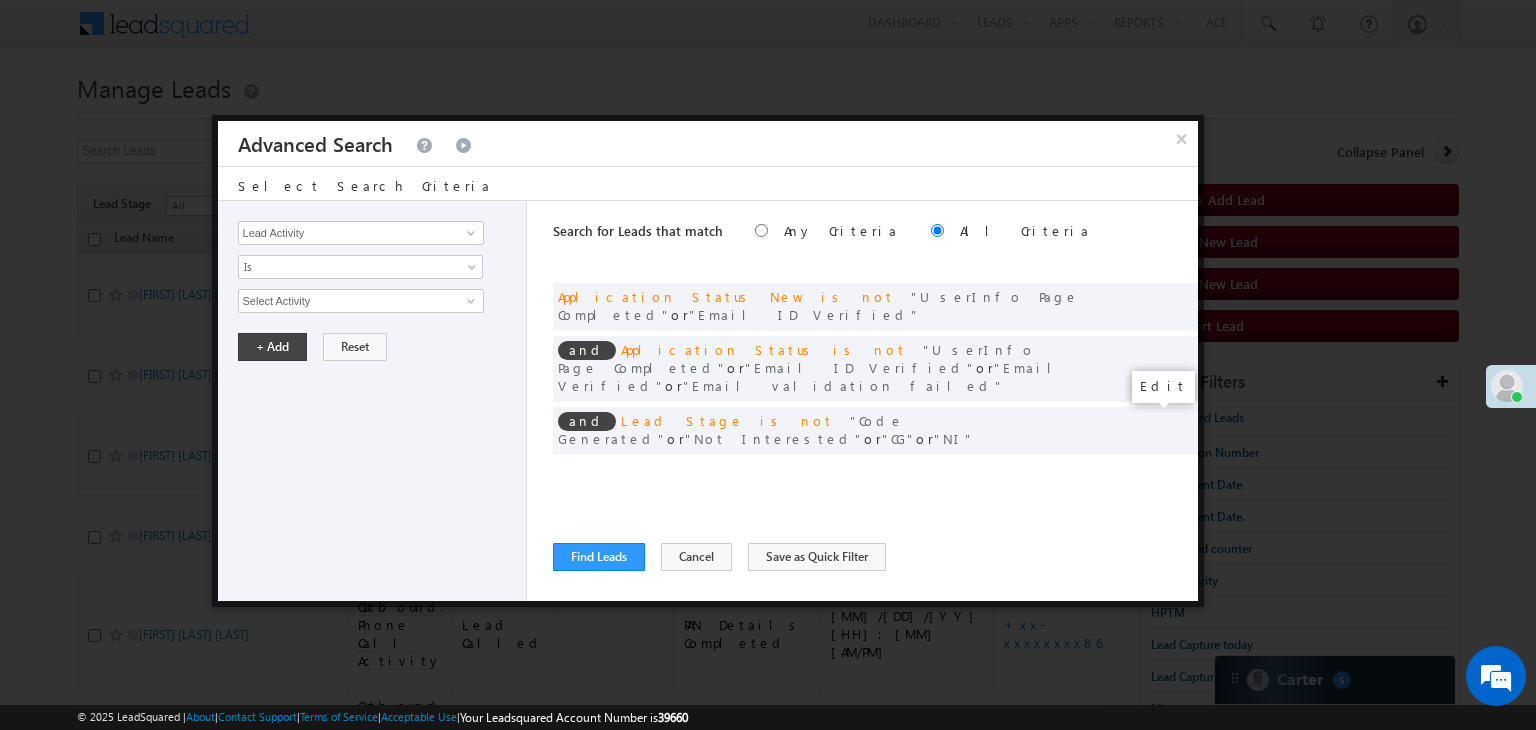 click at bounding box center [1152, 472] 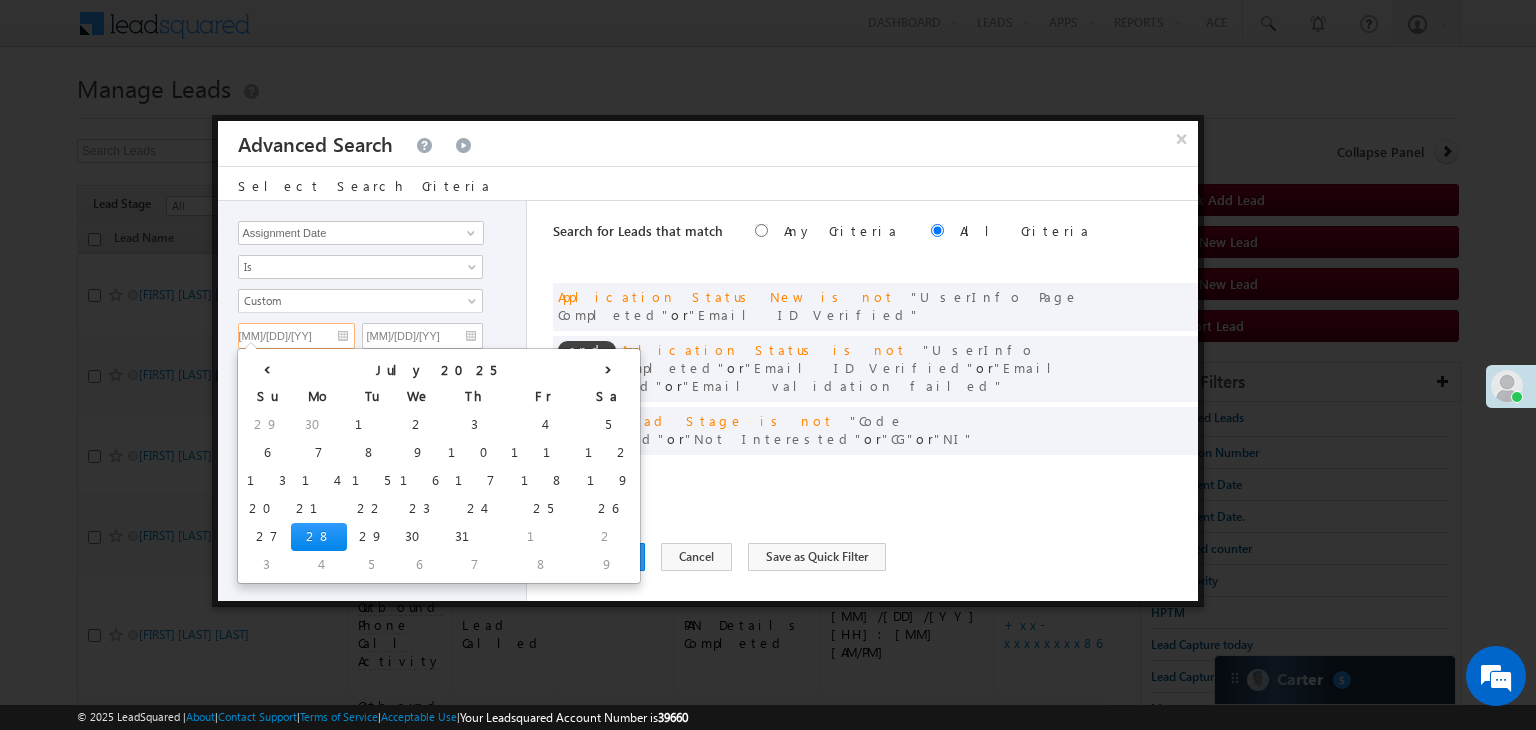 click on "[MM]/[DD]/[YY]" at bounding box center [296, 336] 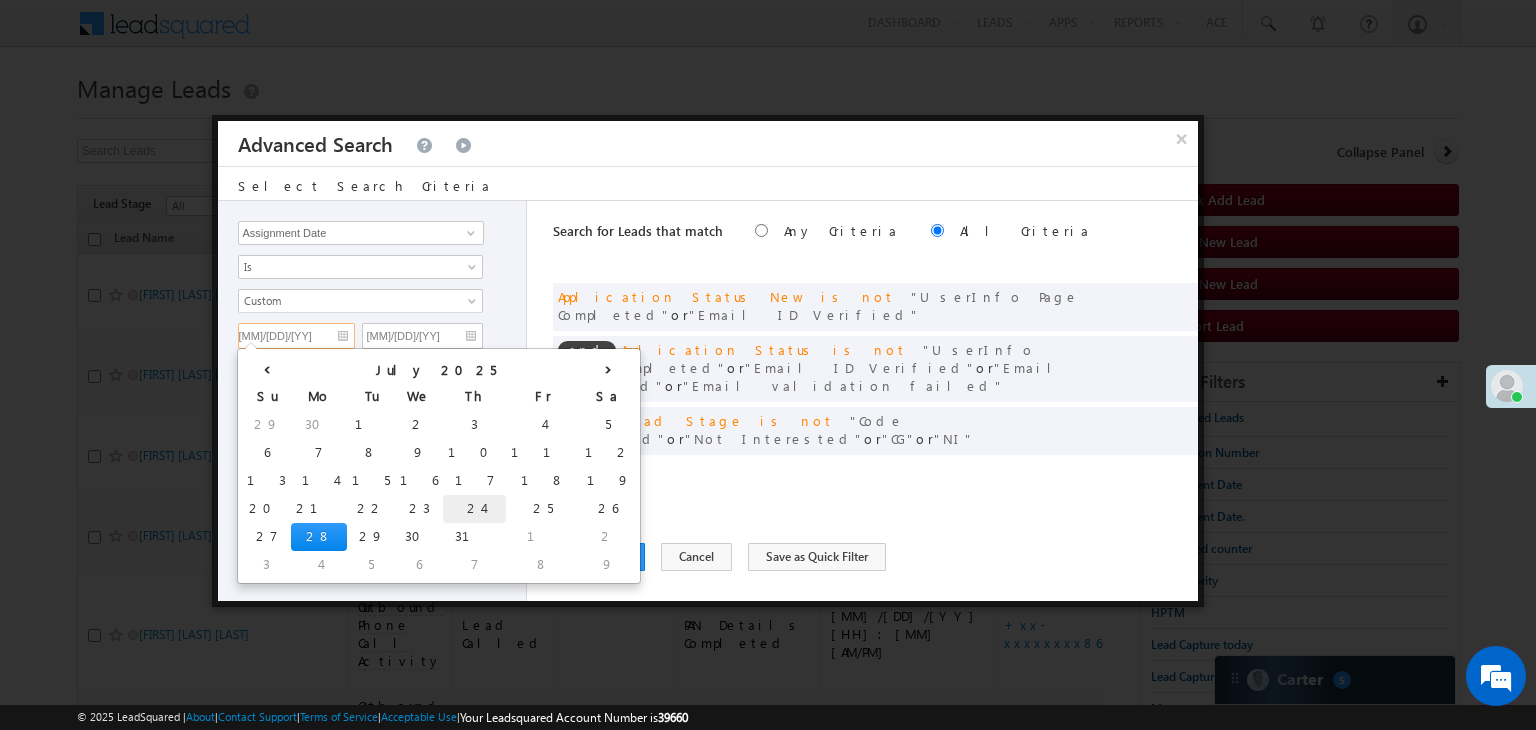 click on "24" at bounding box center [474, 509] 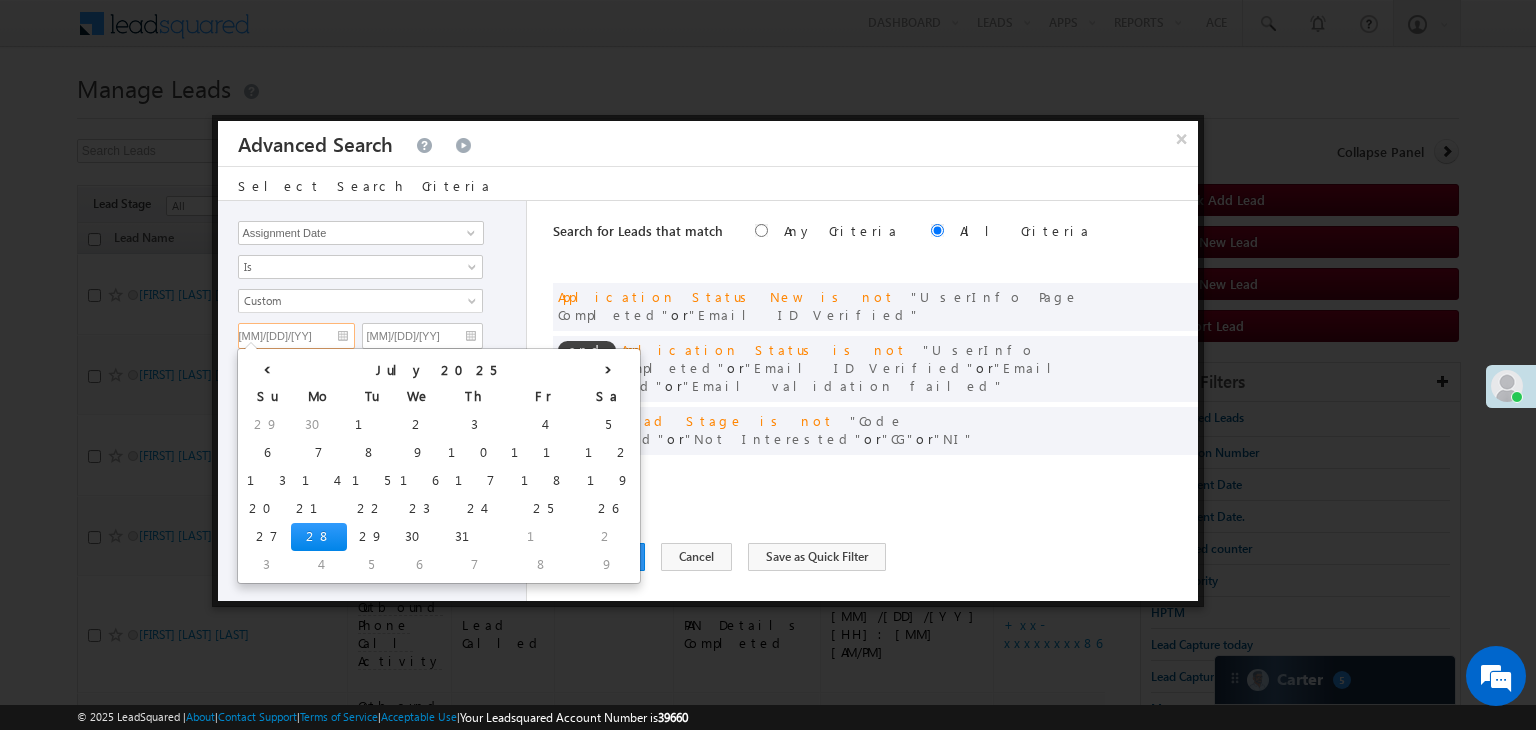 type on "[MM]/[DD]/[YY]" 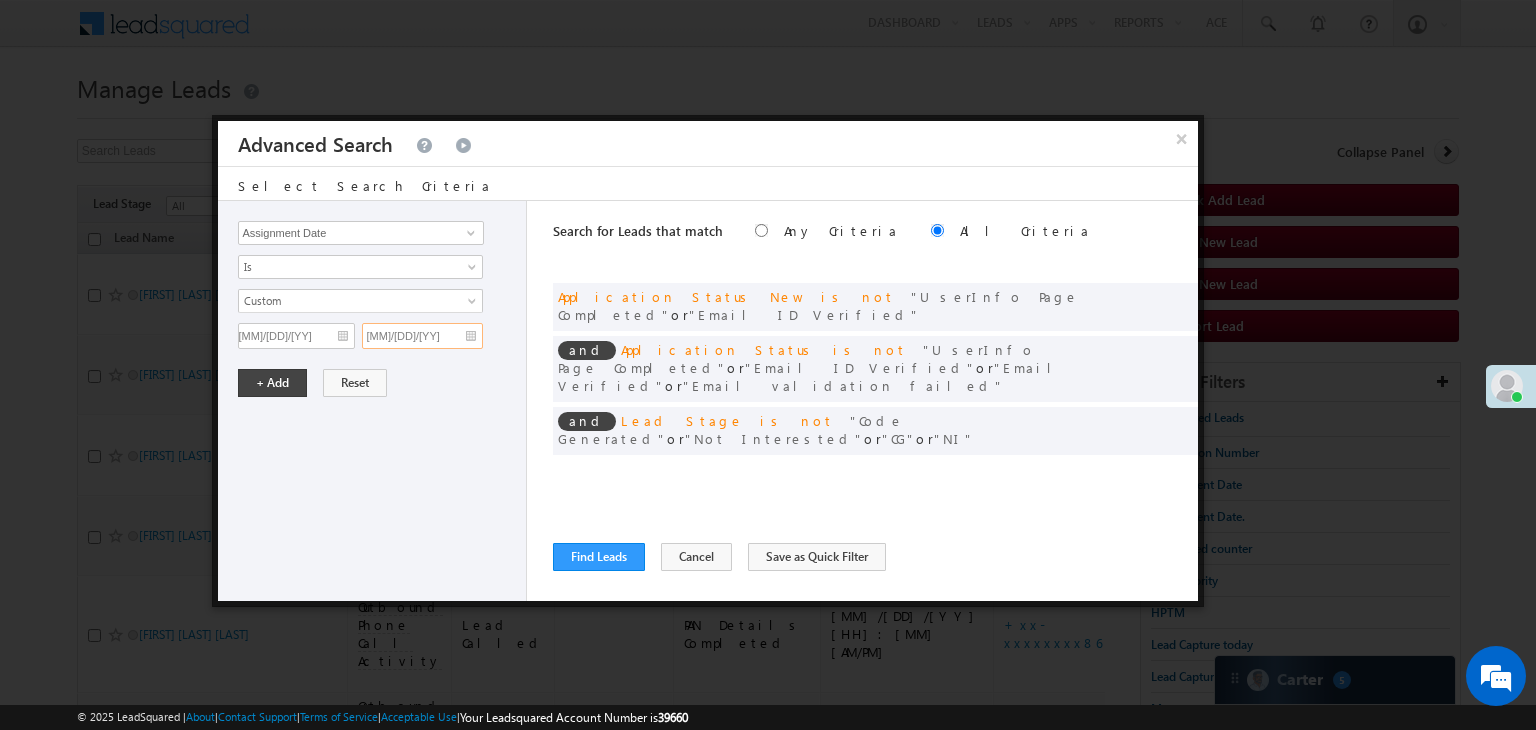 click on "[MM]/[DD]/[YY]" at bounding box center (422, 336) 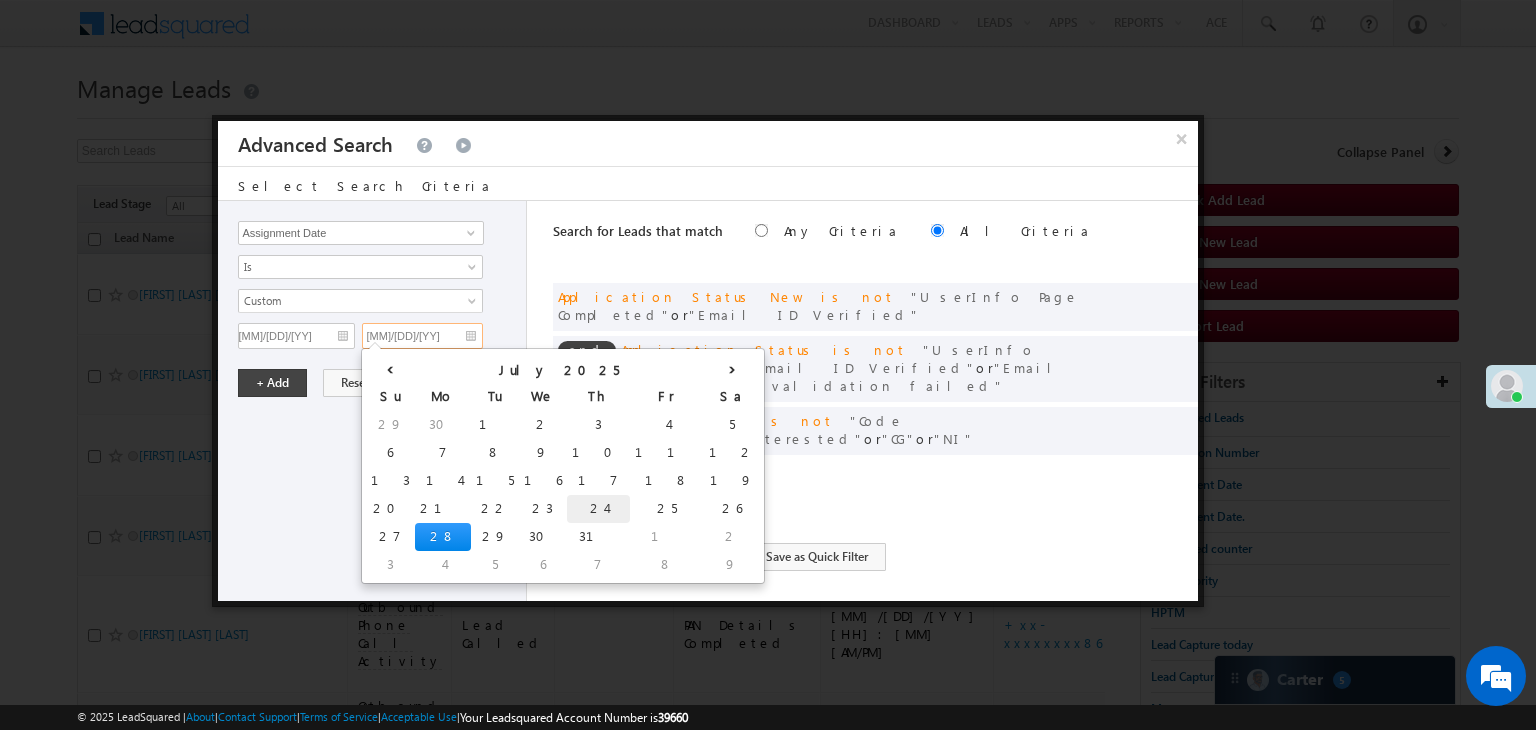 click on "24" at bounding box center (598, 509) 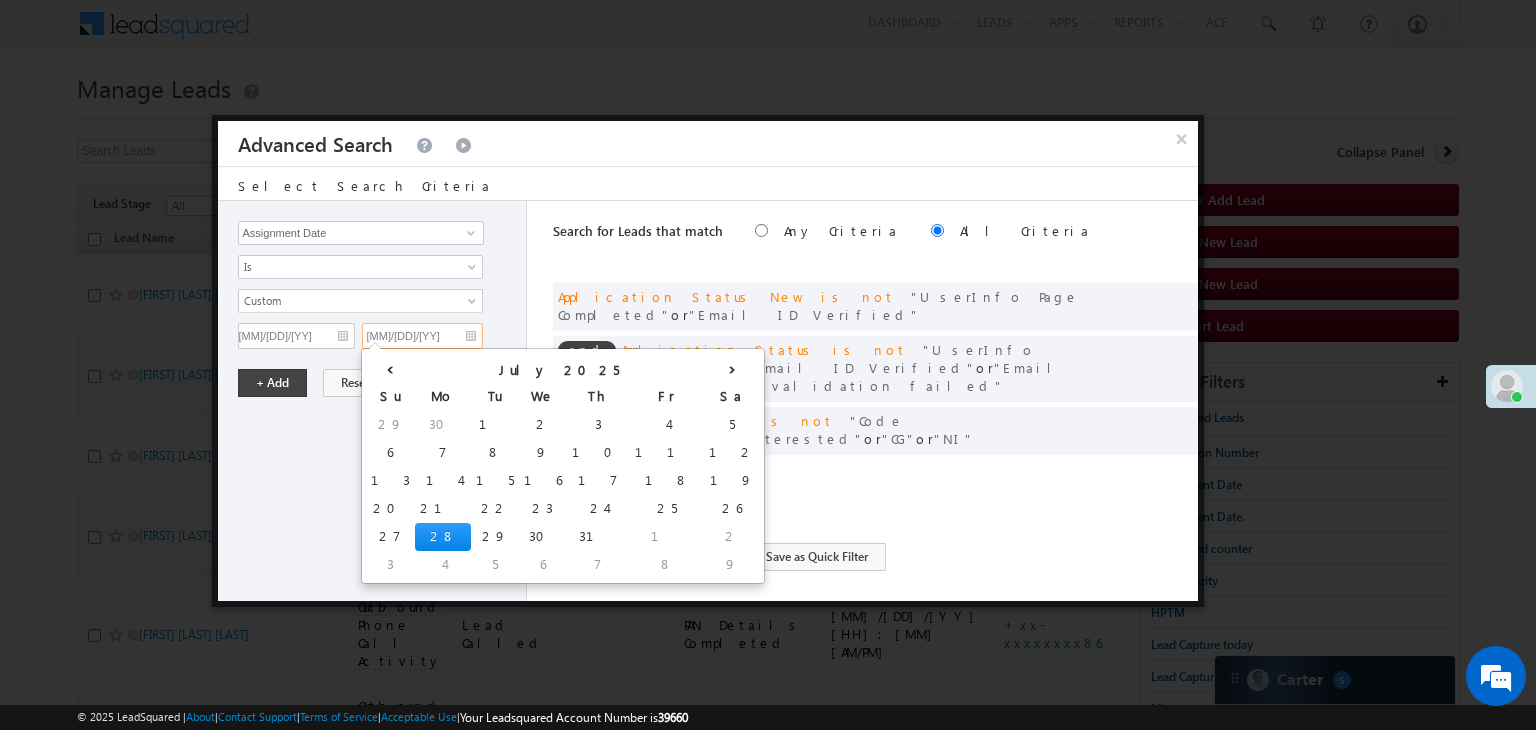 type on "[MM]/[DD]/[YY]" 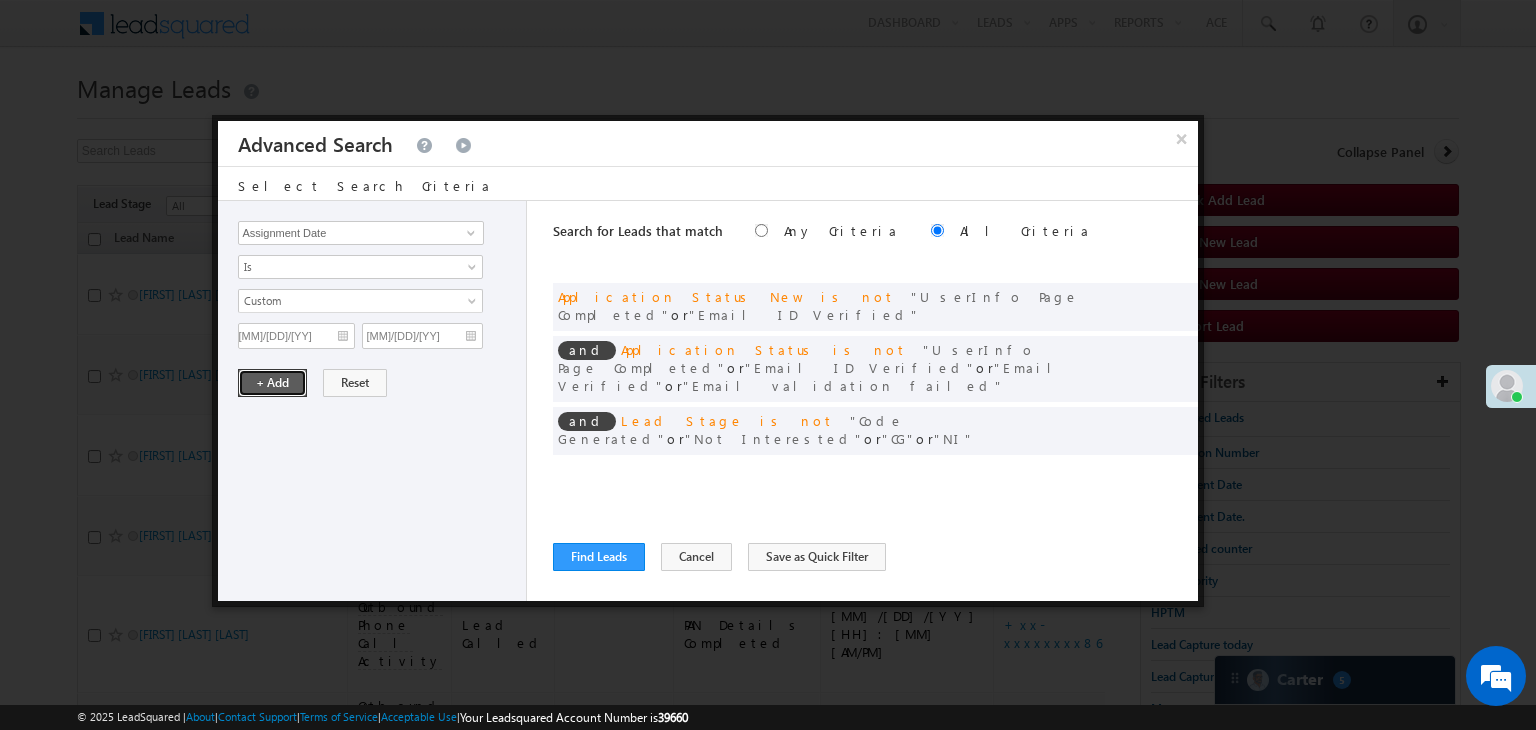 click on "+ Add" at bounding box center [272, 383] 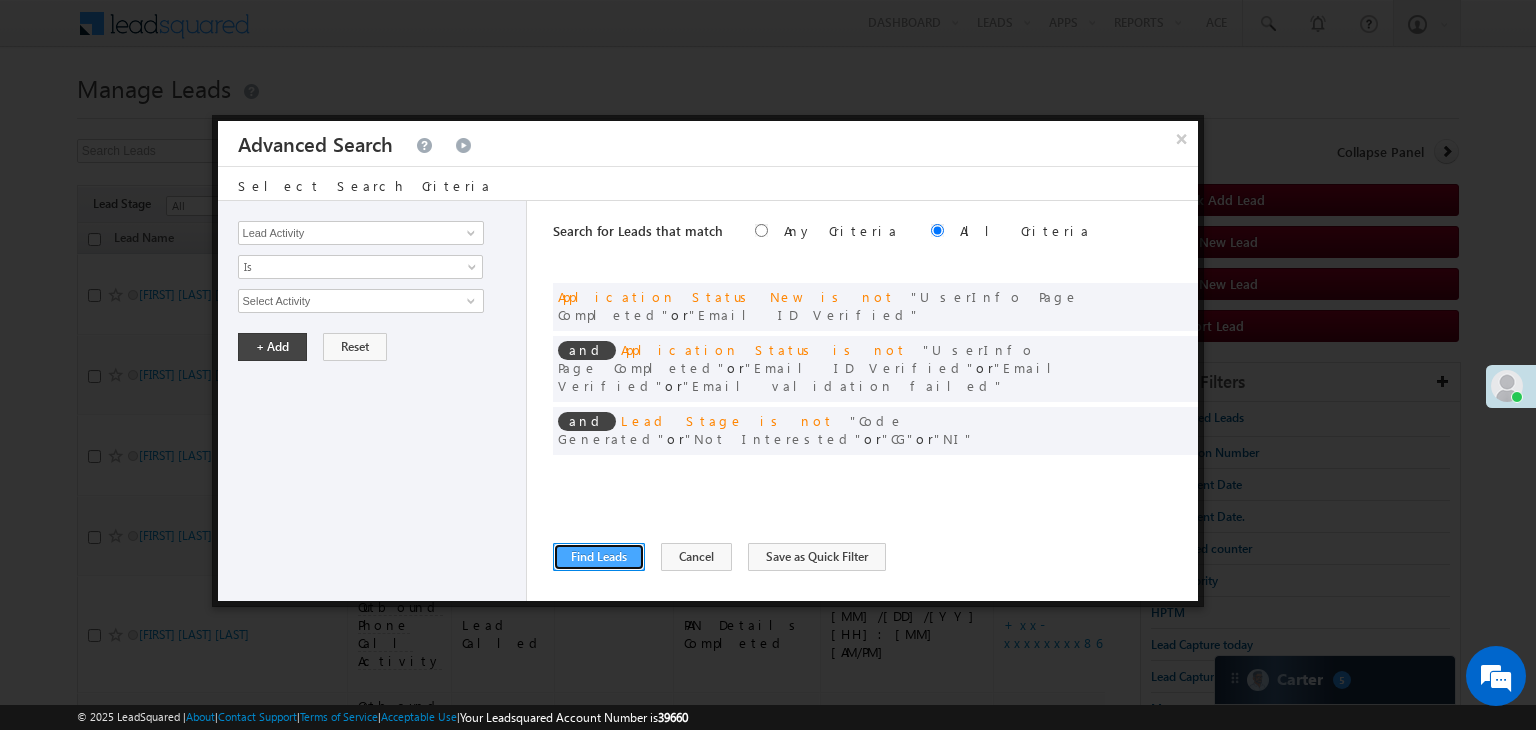 click on "Find Leads" at bounding box center [599, 557] 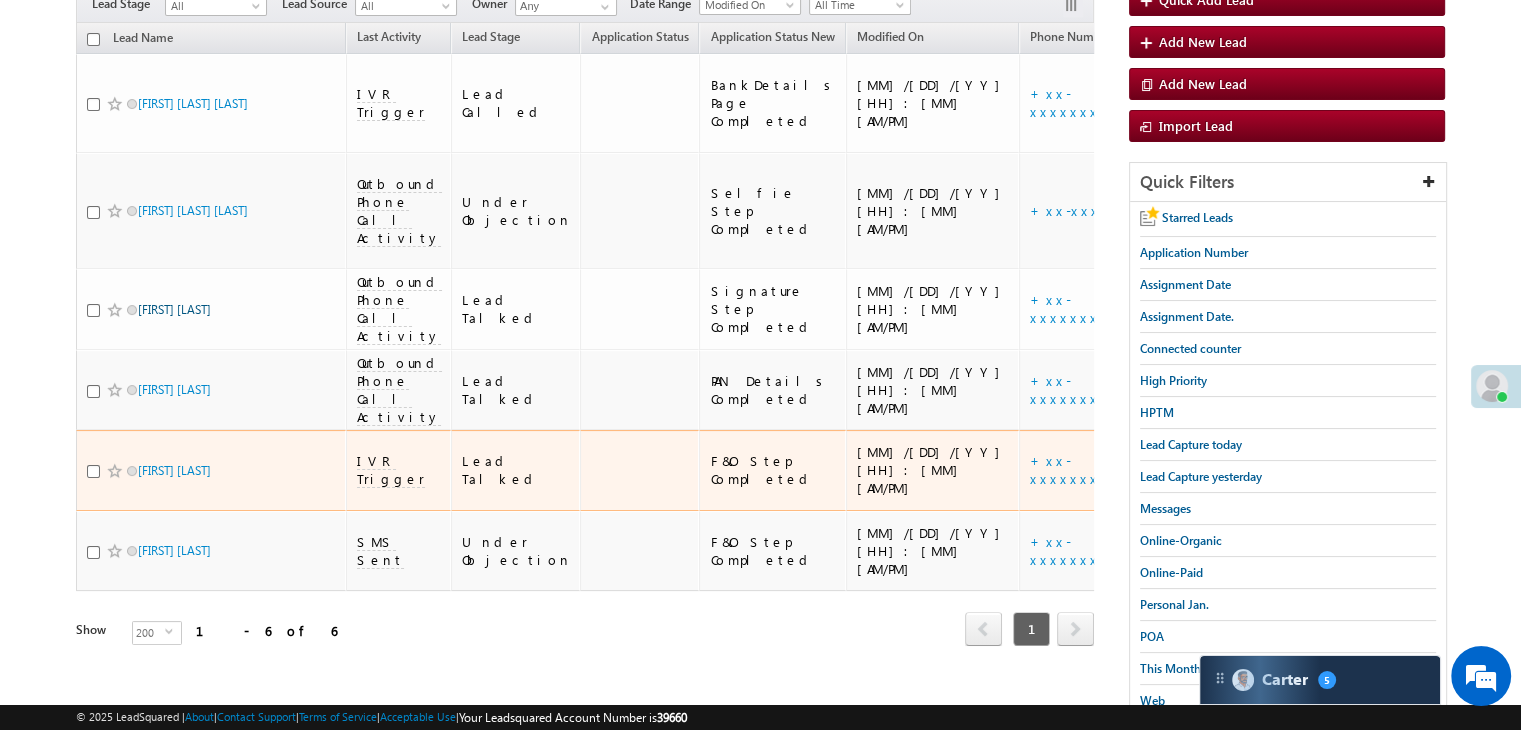 scroll, scrollTop: 383, scrollLeft: 0, axis: vertical 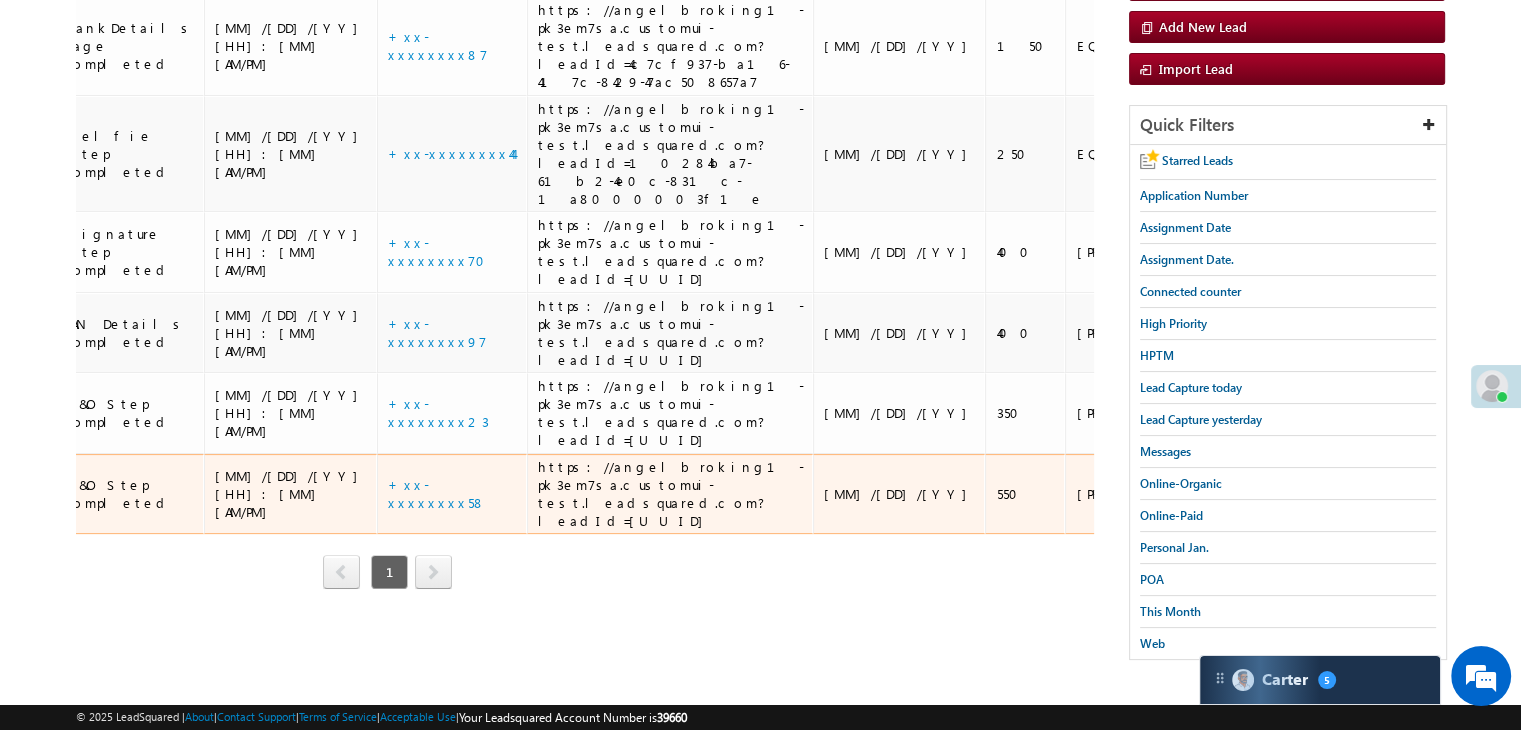 click on "[PRODUCT_CODE]" at bounding box center (1152, 494) 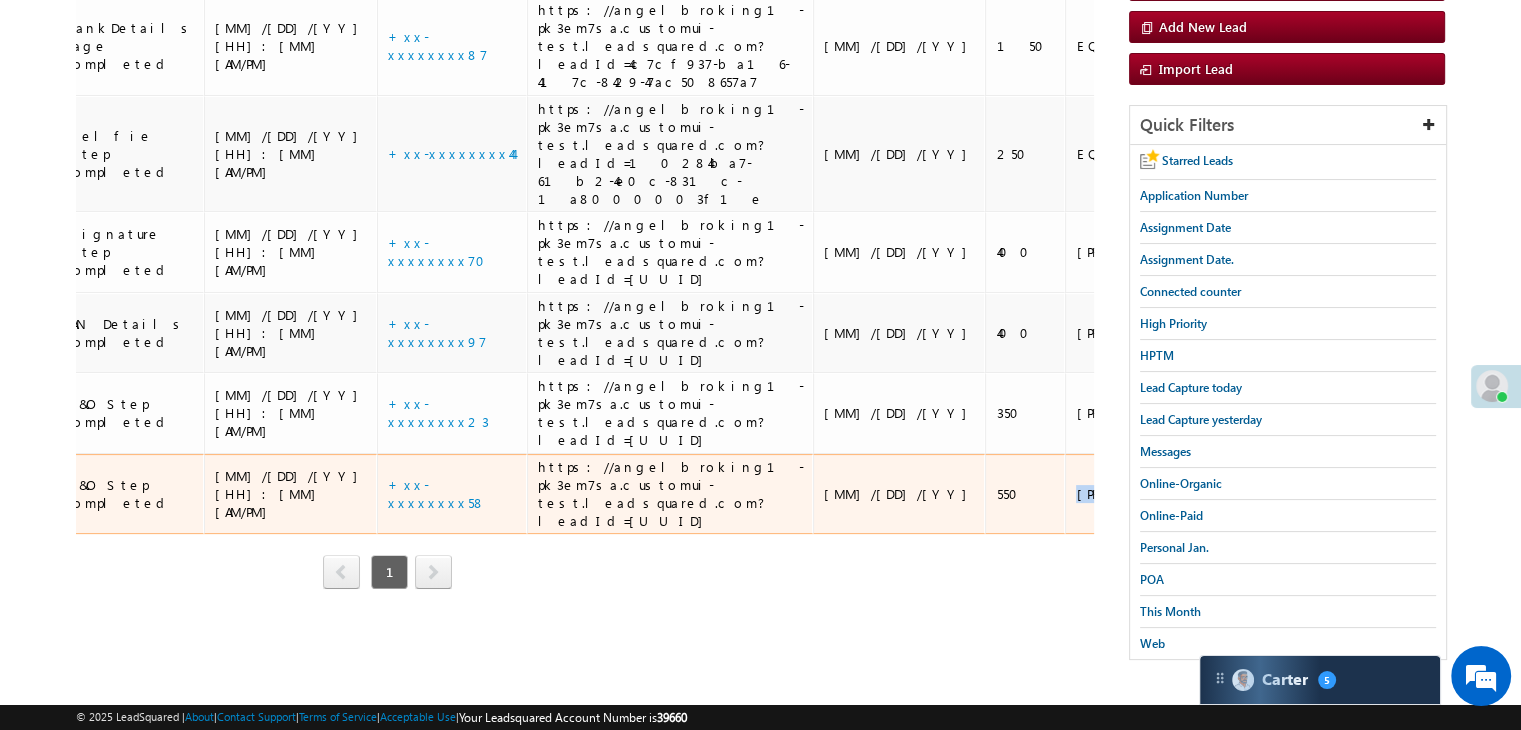 click on "[PRODUCT_CODE]" at bounding box center [1152, 494] 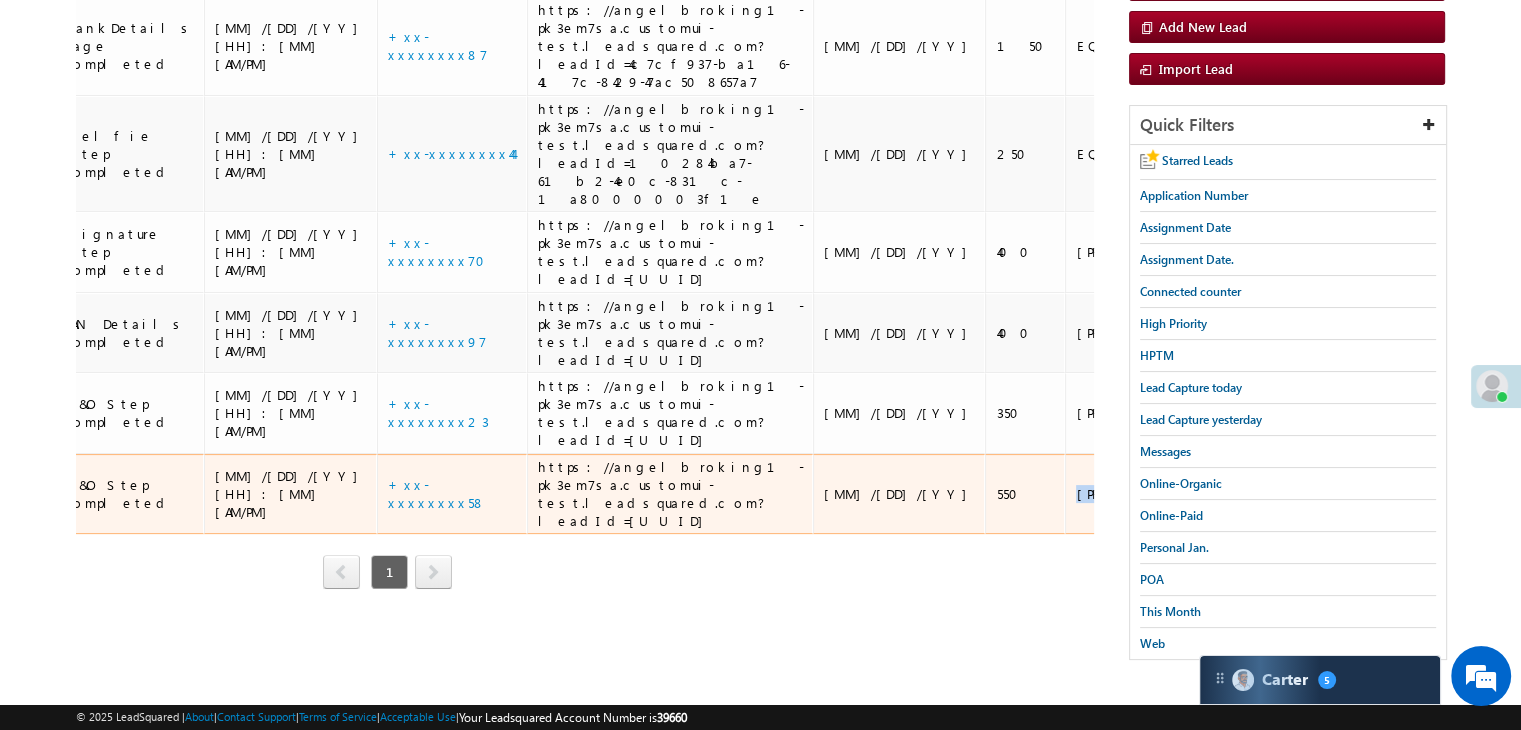 copy on "[PRODUCT_CODE]" 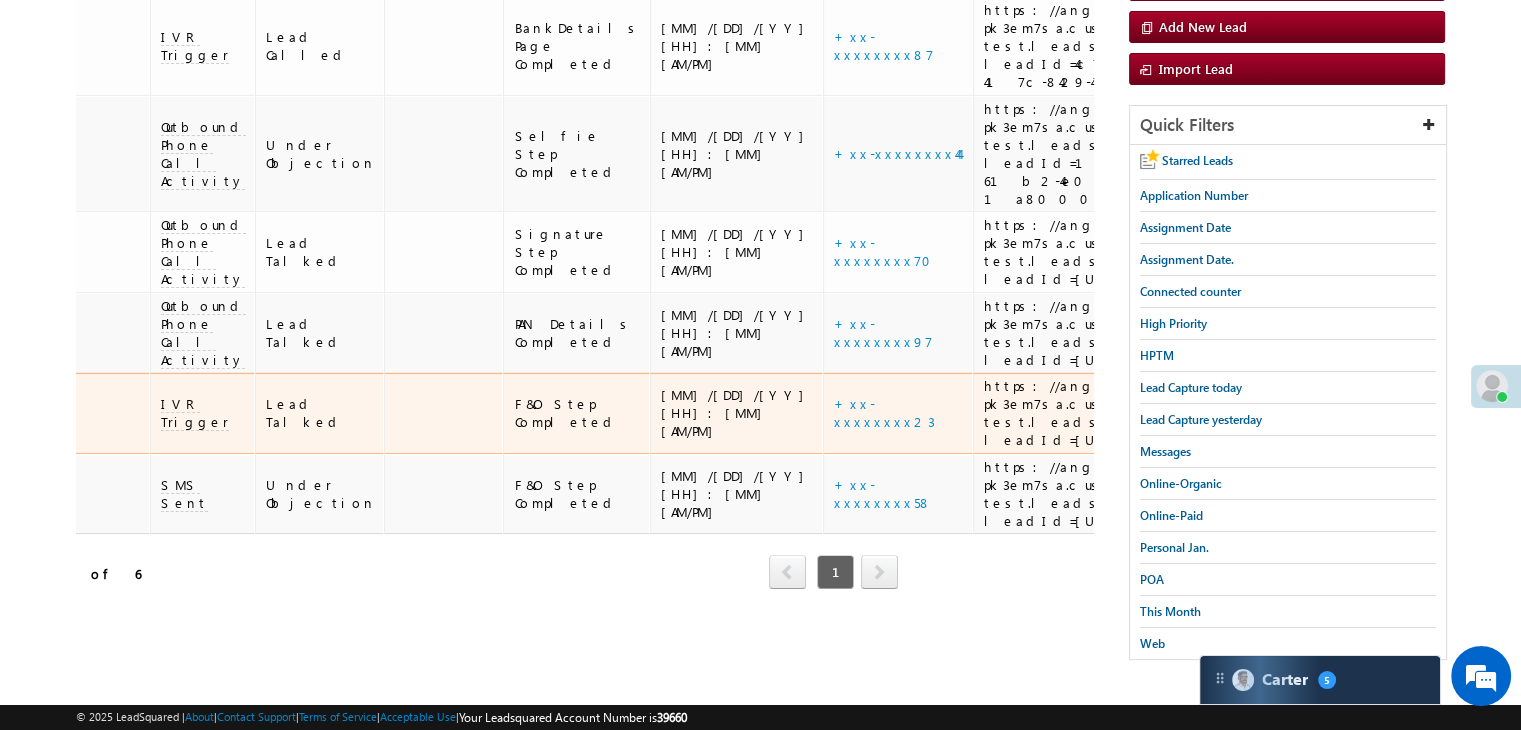 scroll, scrollTop: 0, scrollLeft: 0, axis: both 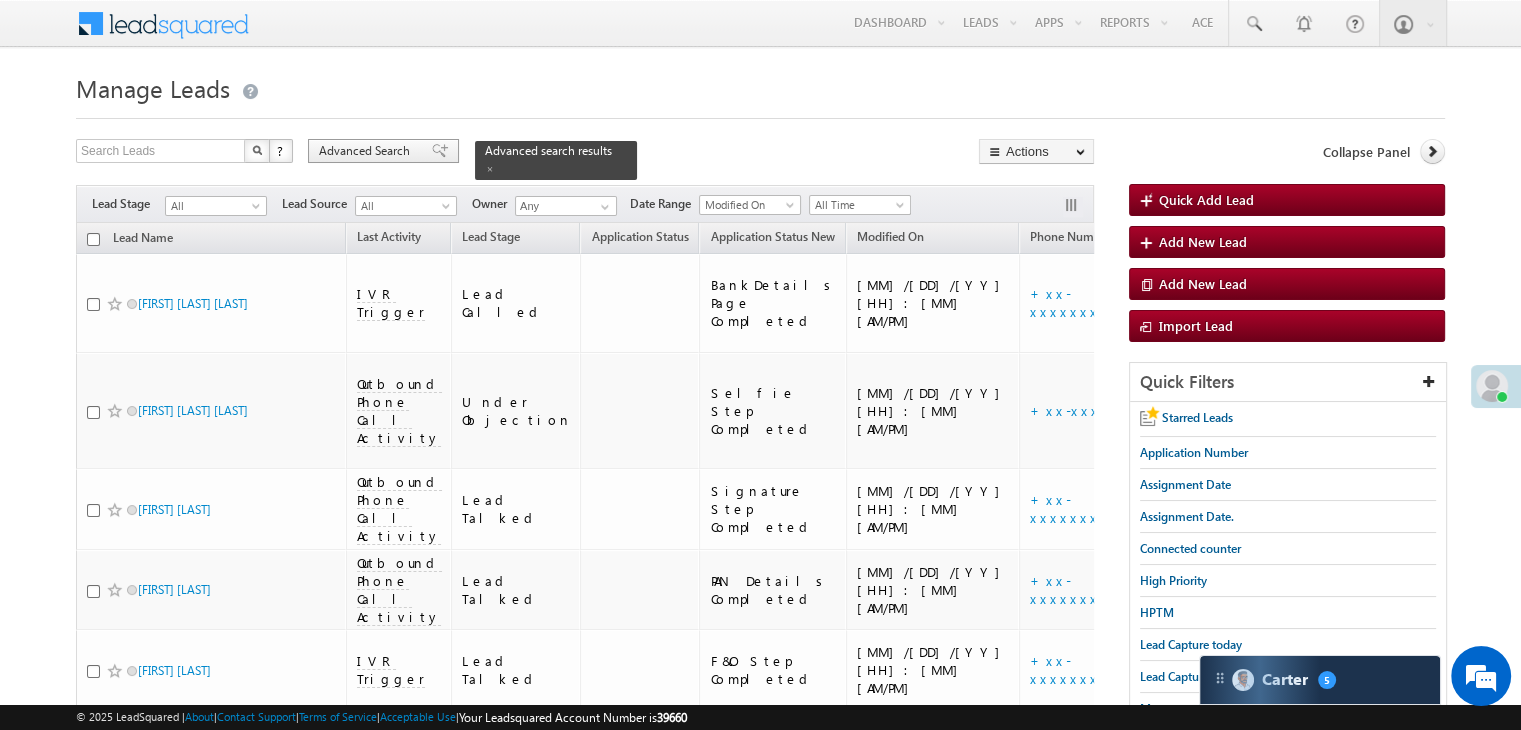 click on "Advanced Search" at bounding box center [367, 151] 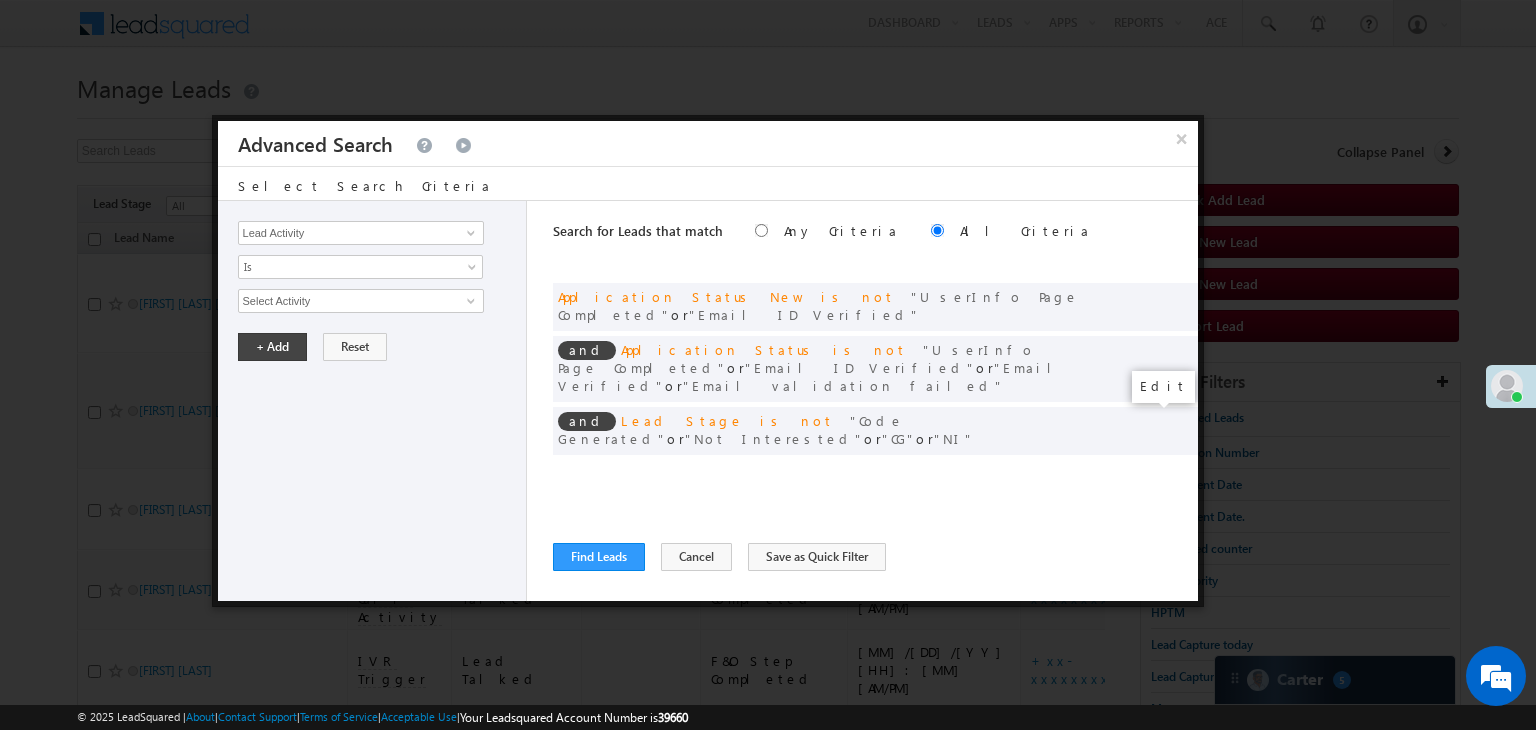 click at bounding box center (1152, 472) 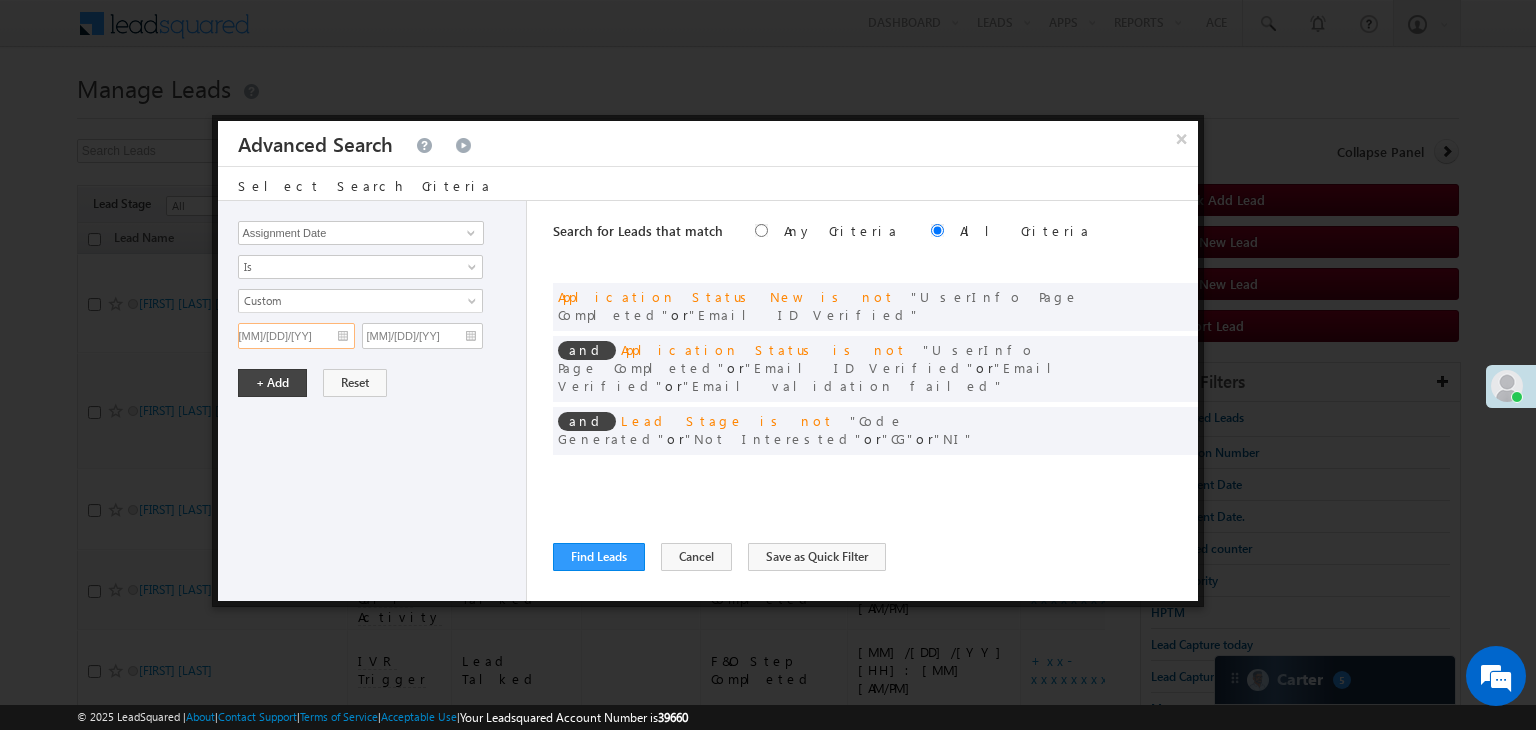 click on "[MM]/[DD]/[YY]" at bounding box center [296, 336] 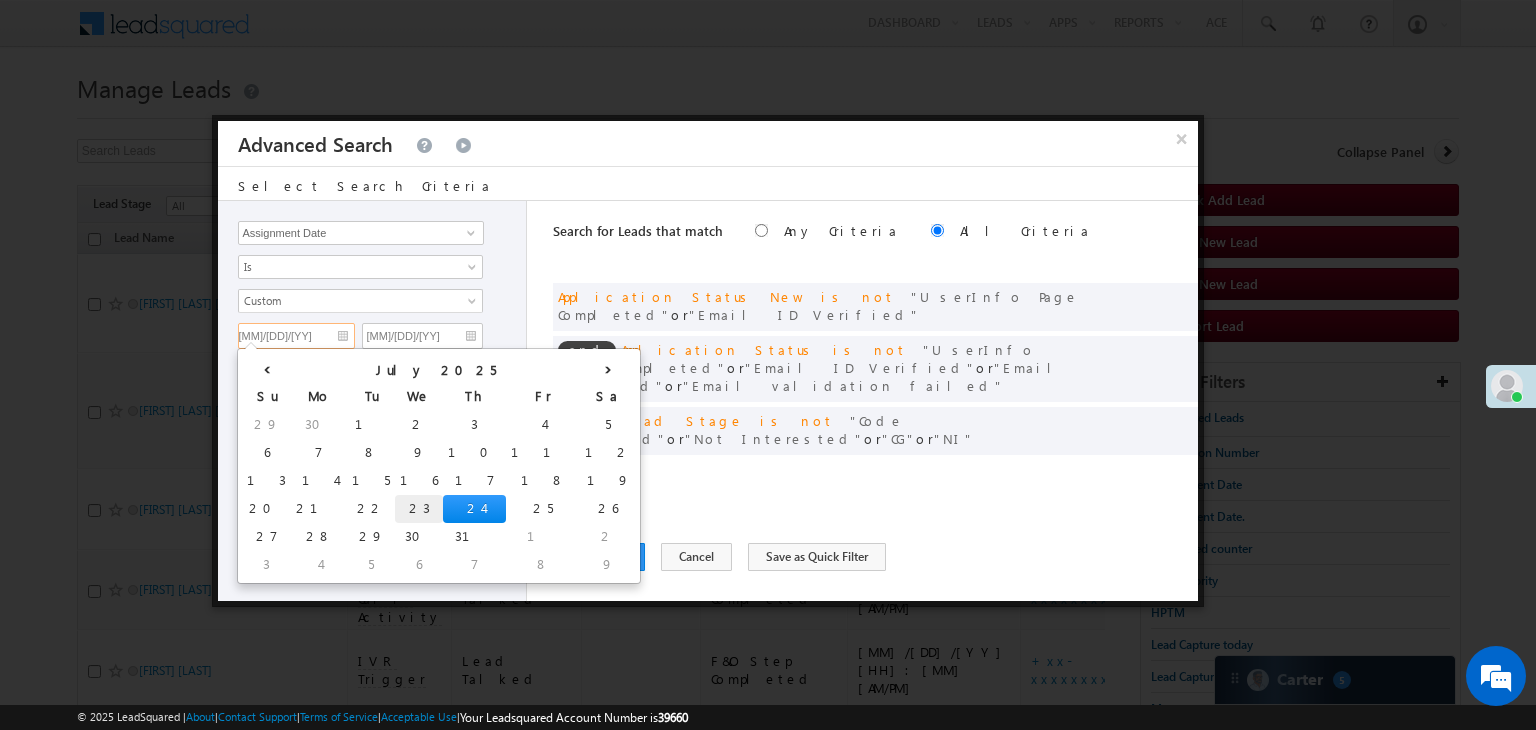 click on "23" at bounding box center [419, 509] 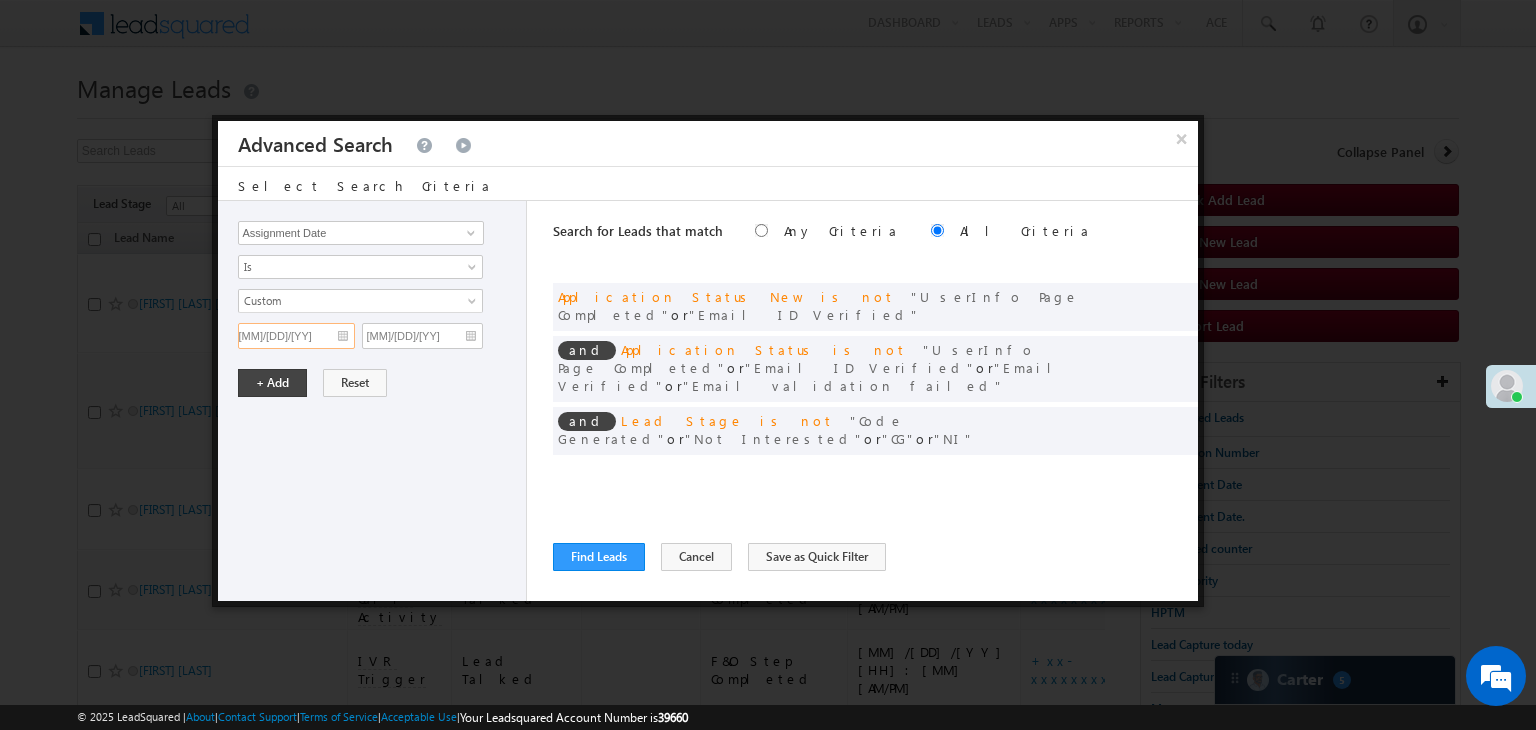 type on "[MM]/[DD]/[YY]" 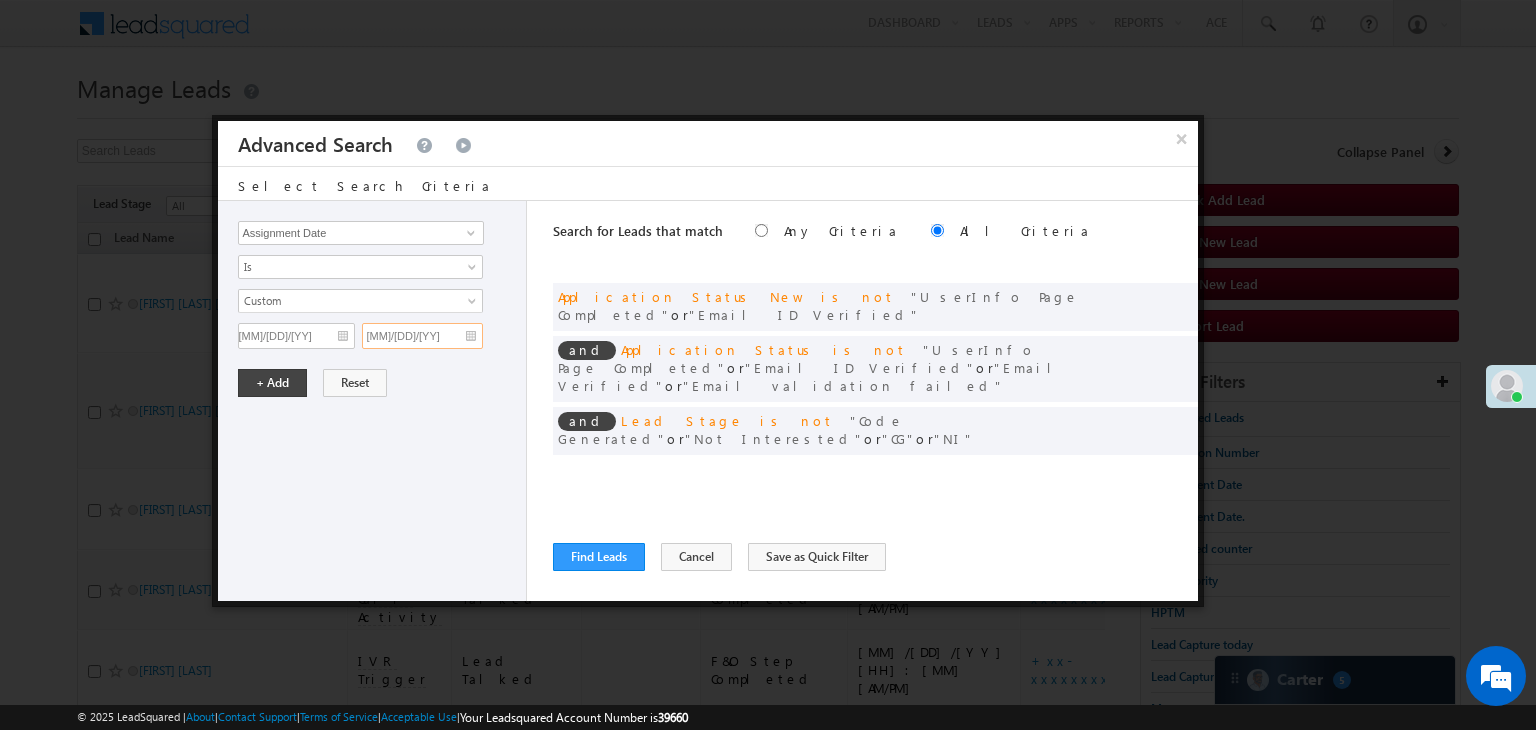 click on "[MM]/[DD]/[YY]" at bounding box center [422, 336] 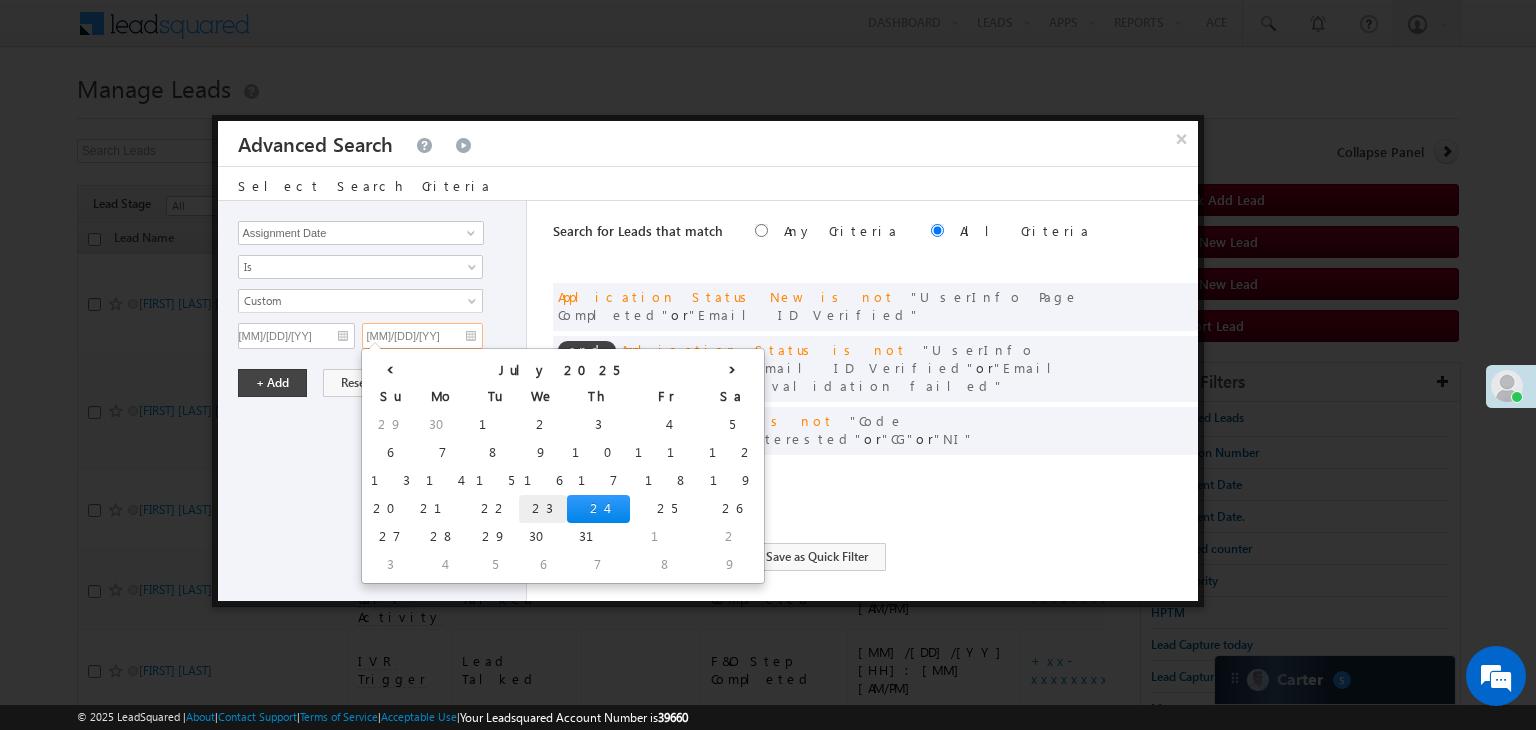 click on "23" at bounding box center (543, 509) 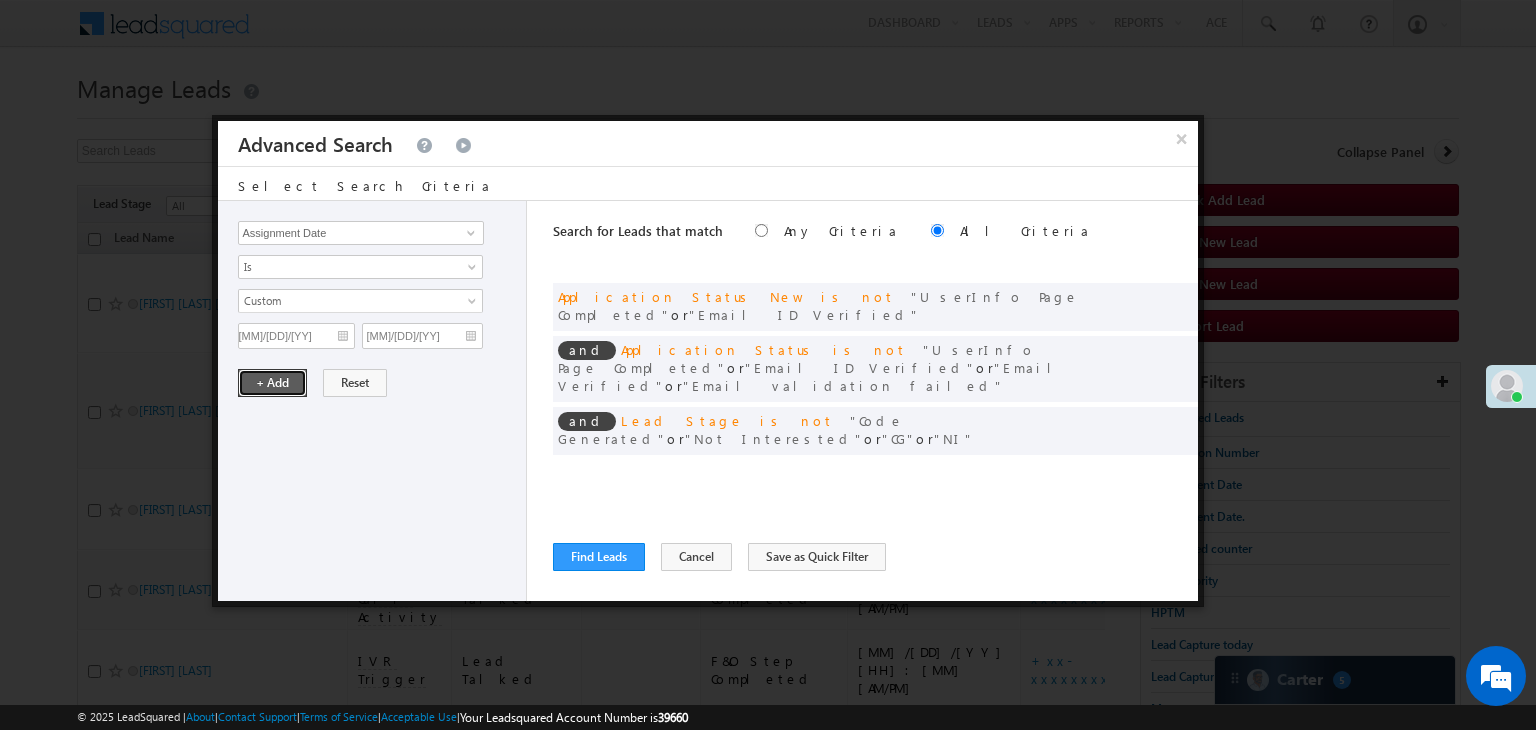 click on "+ Add" at bounding box center [272, 383] 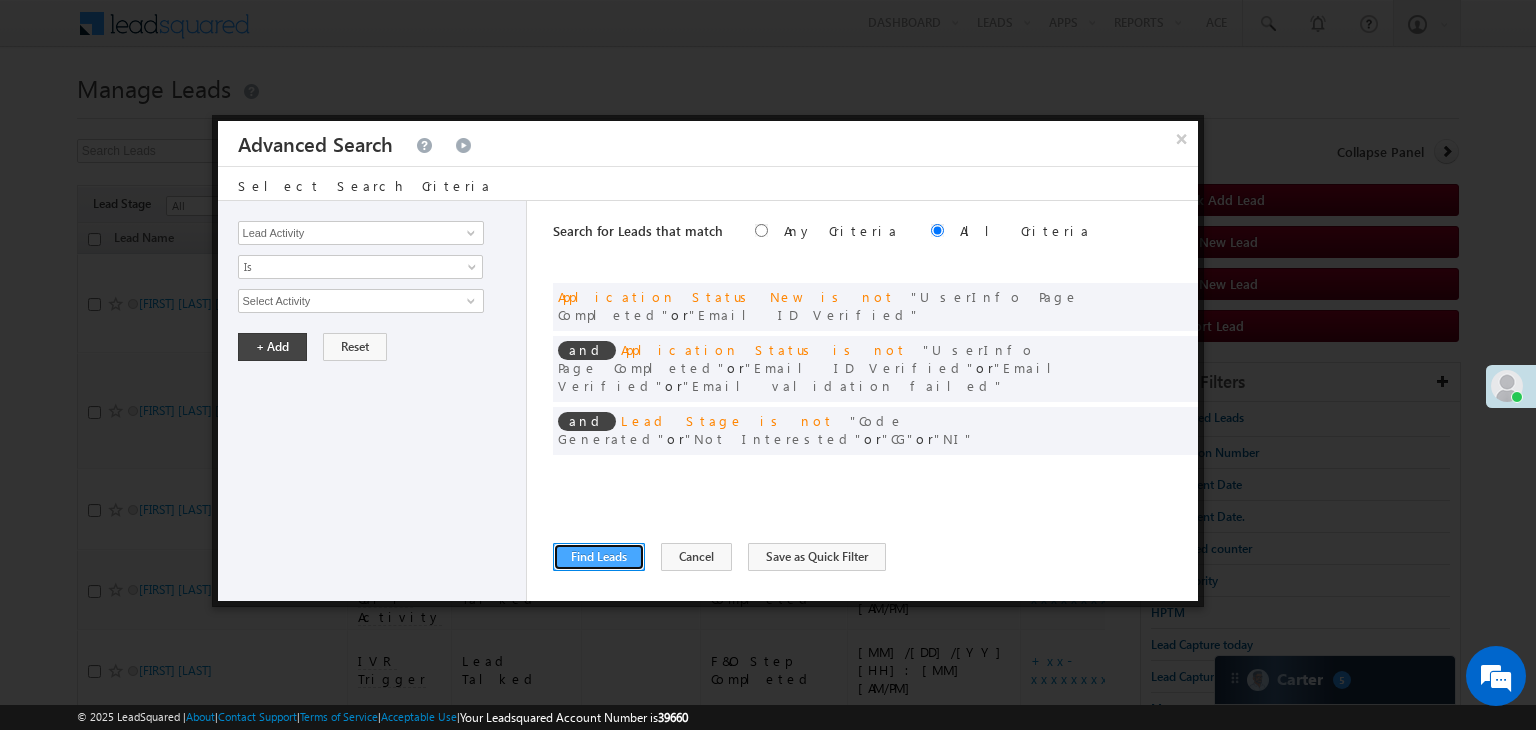 click on "Find Leads" at bounding box center [599, 557] 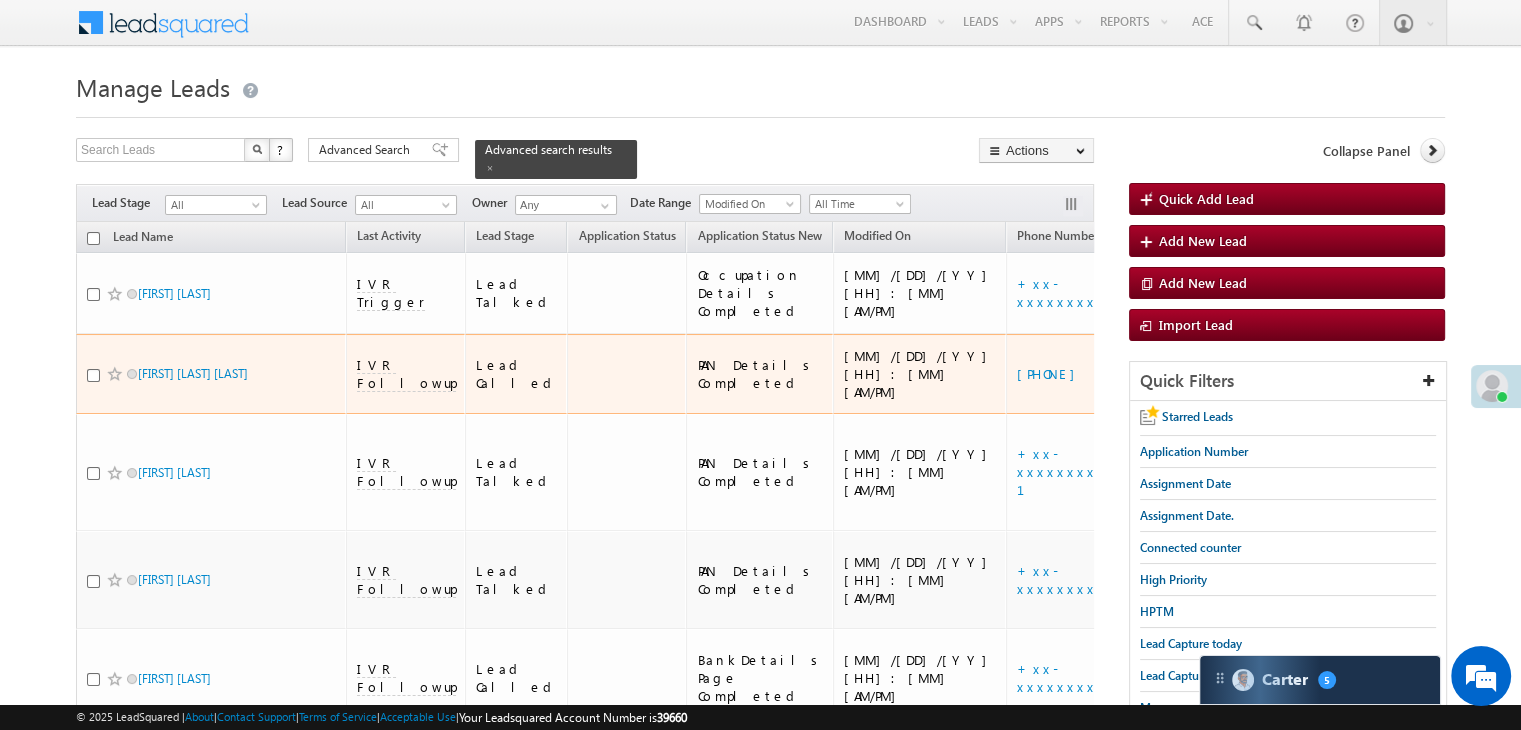 scroll, scrollTop: 0, scrollLeft: 0, axis: both 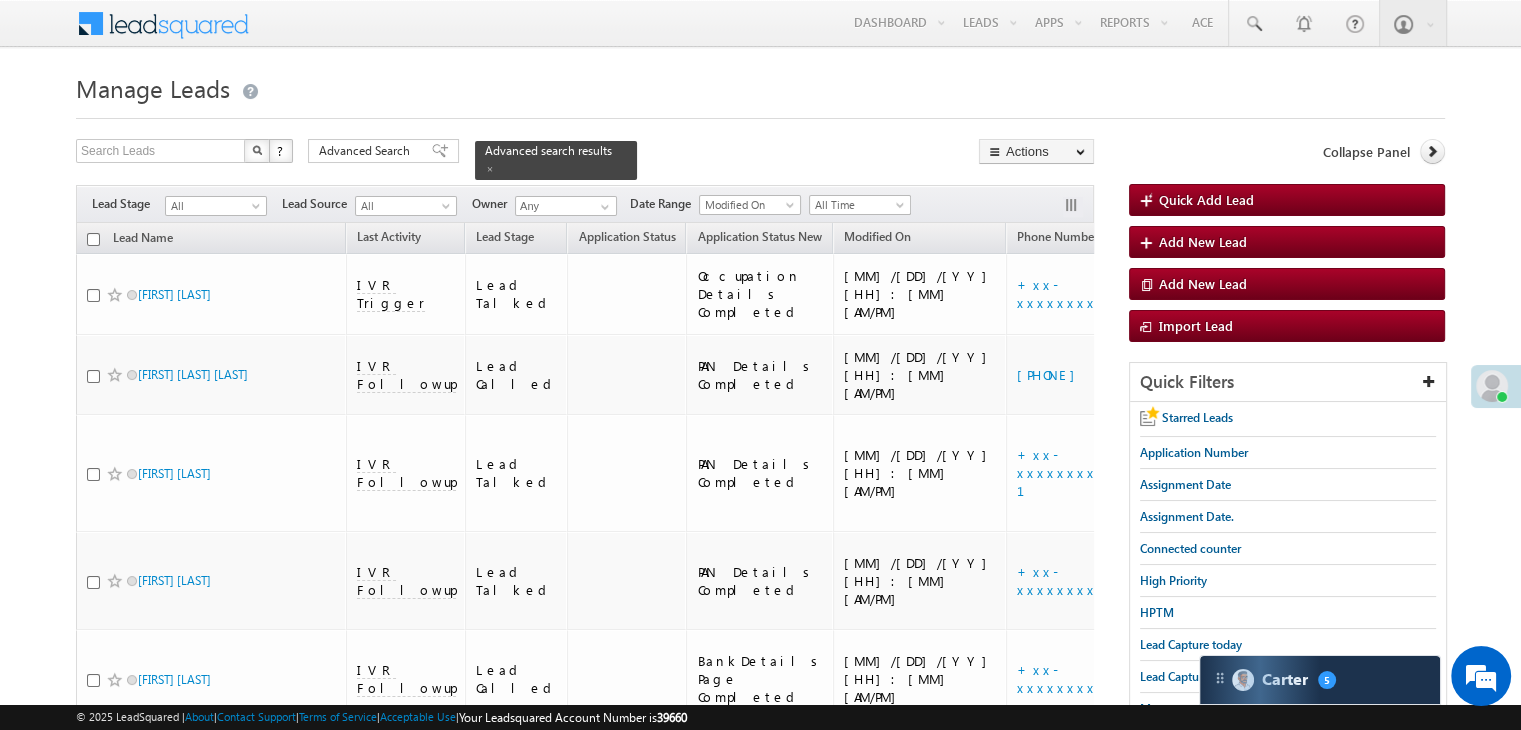 drag, startPoint x: 307, startPoint y: 197, endPoint x: 354, endPoint y: 149, distance: 67.17886 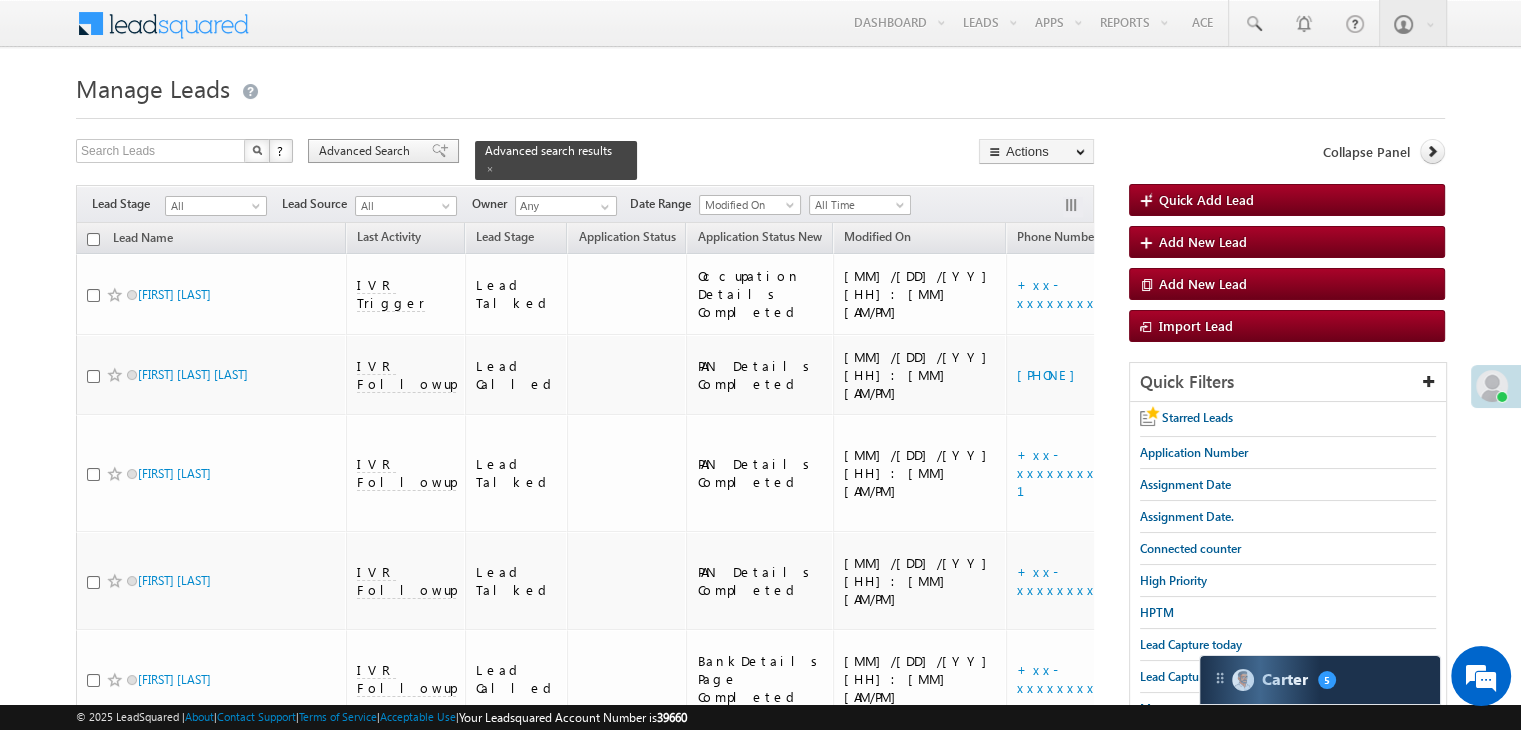 click at bounding box center (440, 151) 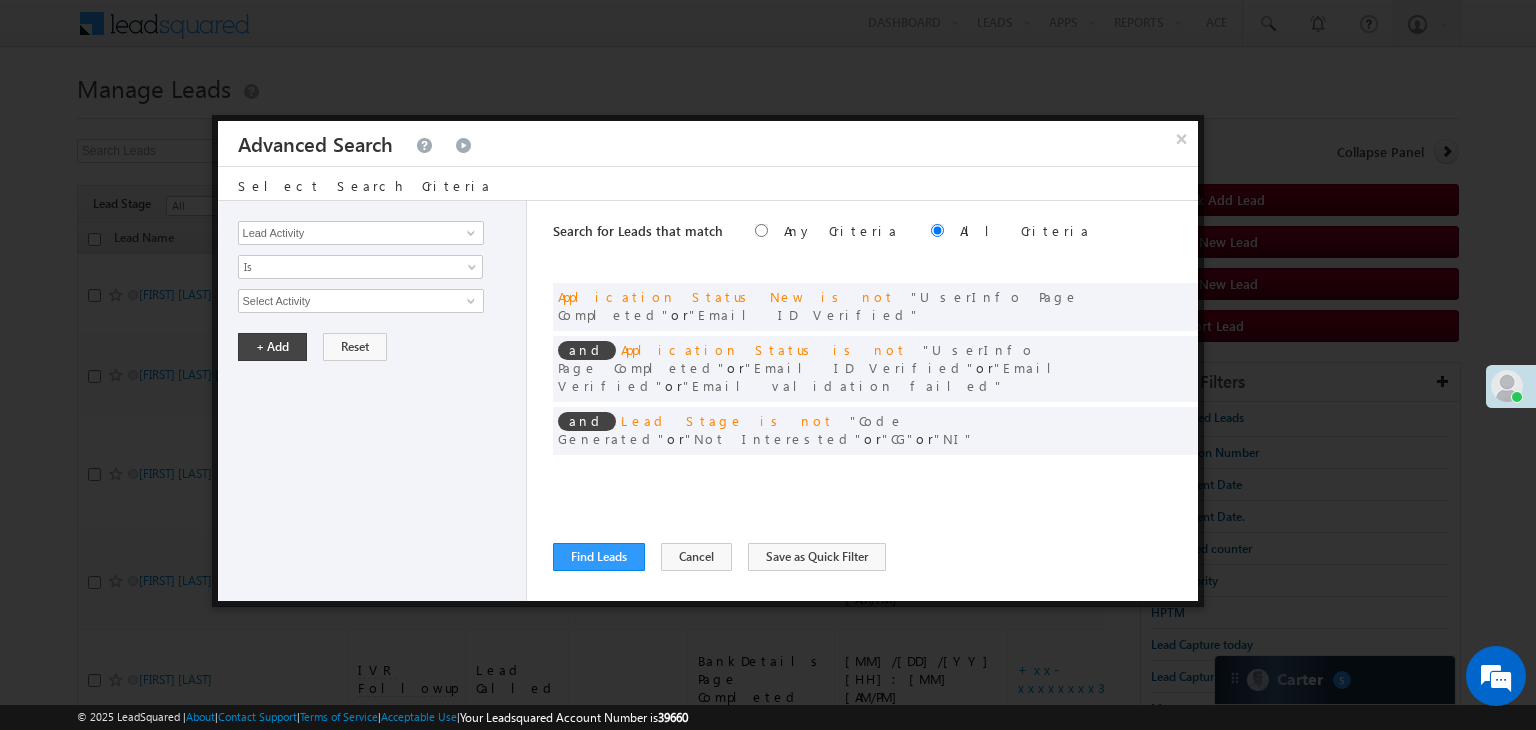 click at bounding box center [1152, 472] 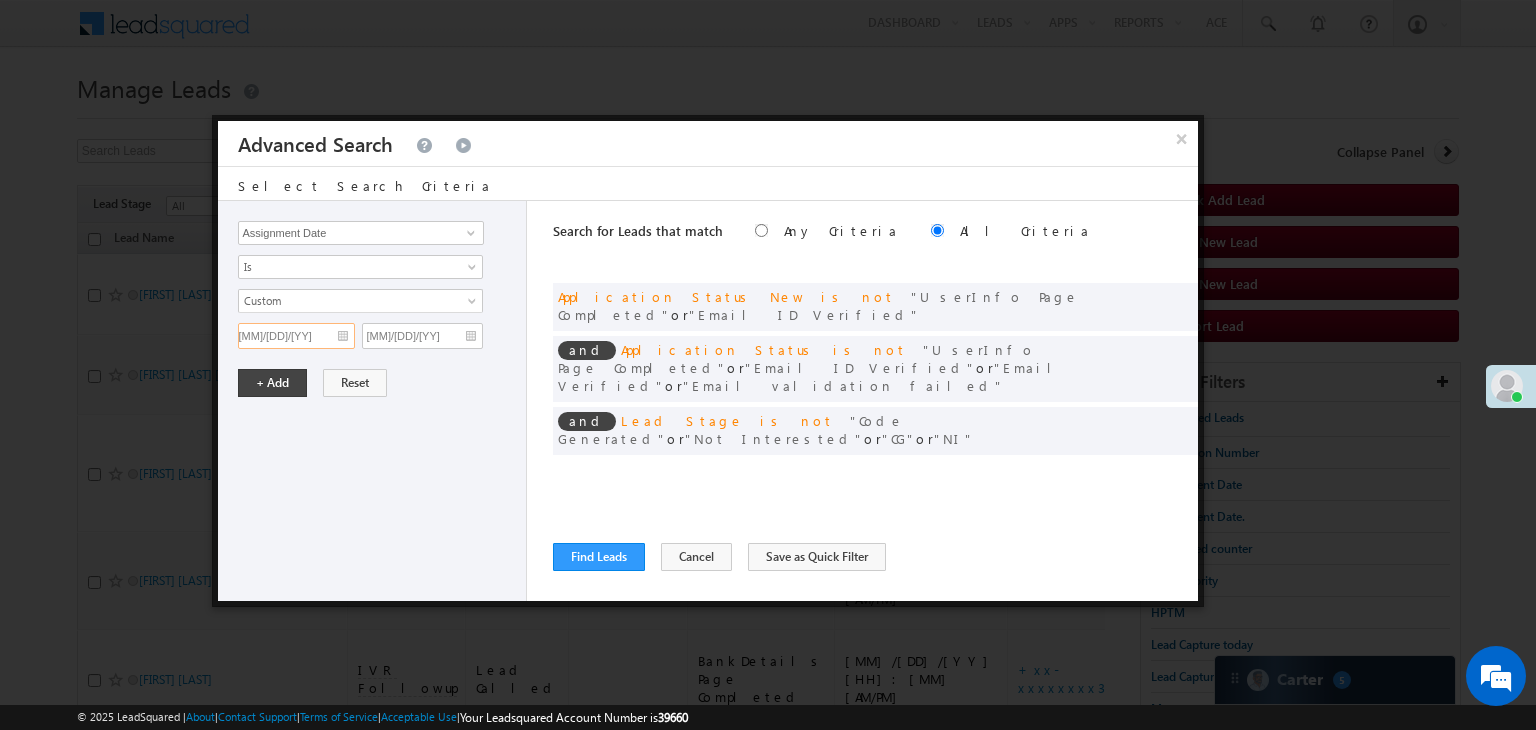 click on "[MM]/[DD]/[YY]" at bounding box center (296, 336) 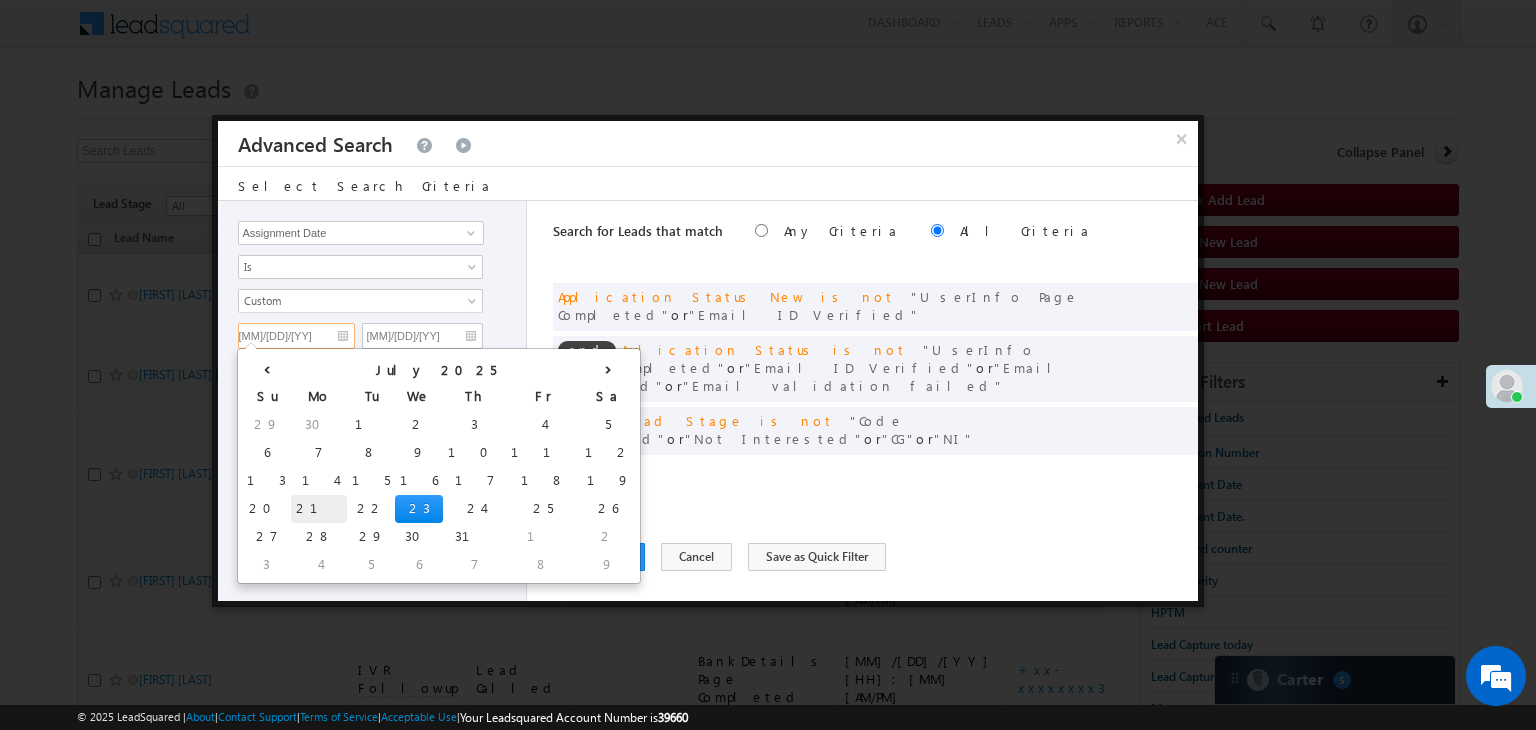 click on "21" at bounding box center (319, 509) 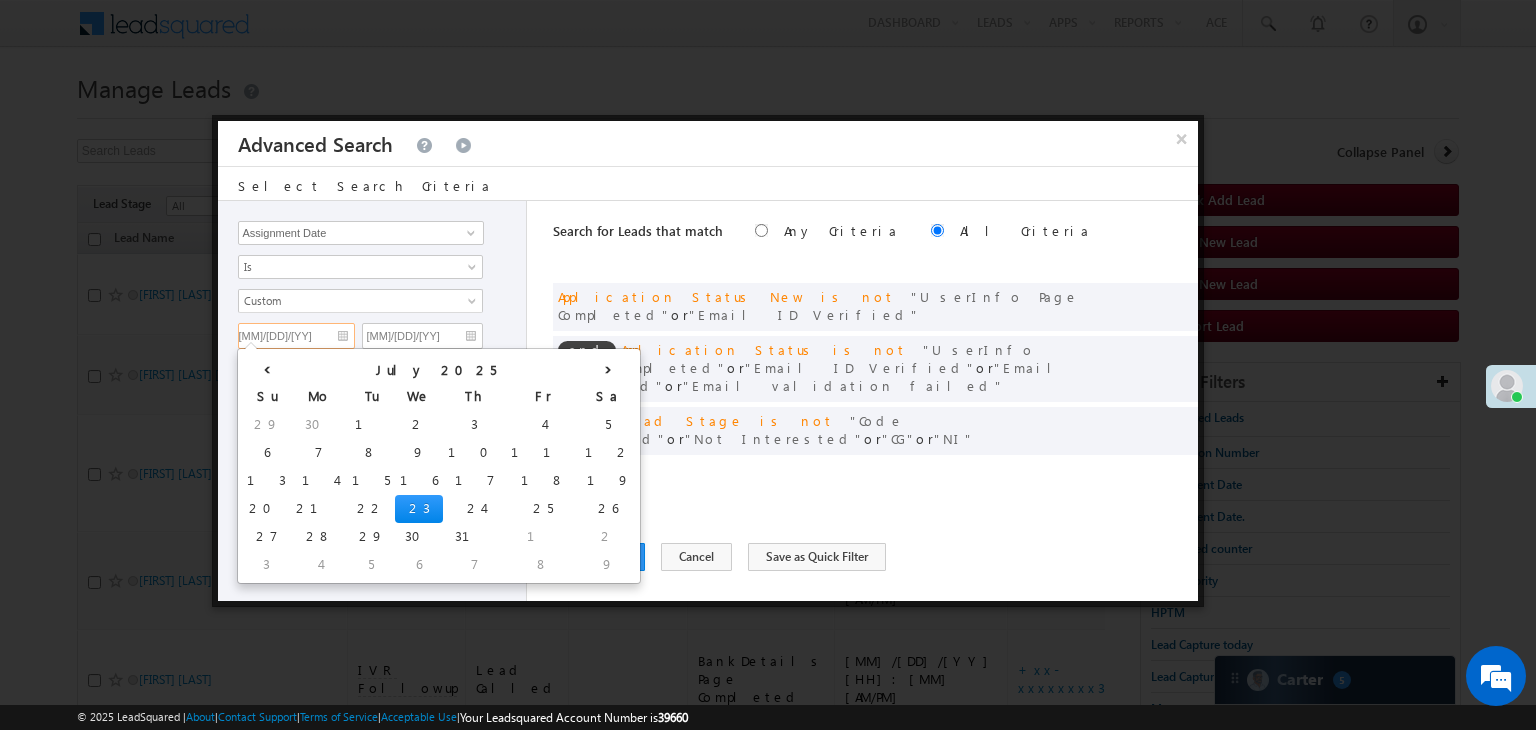 type on "07/21/25" 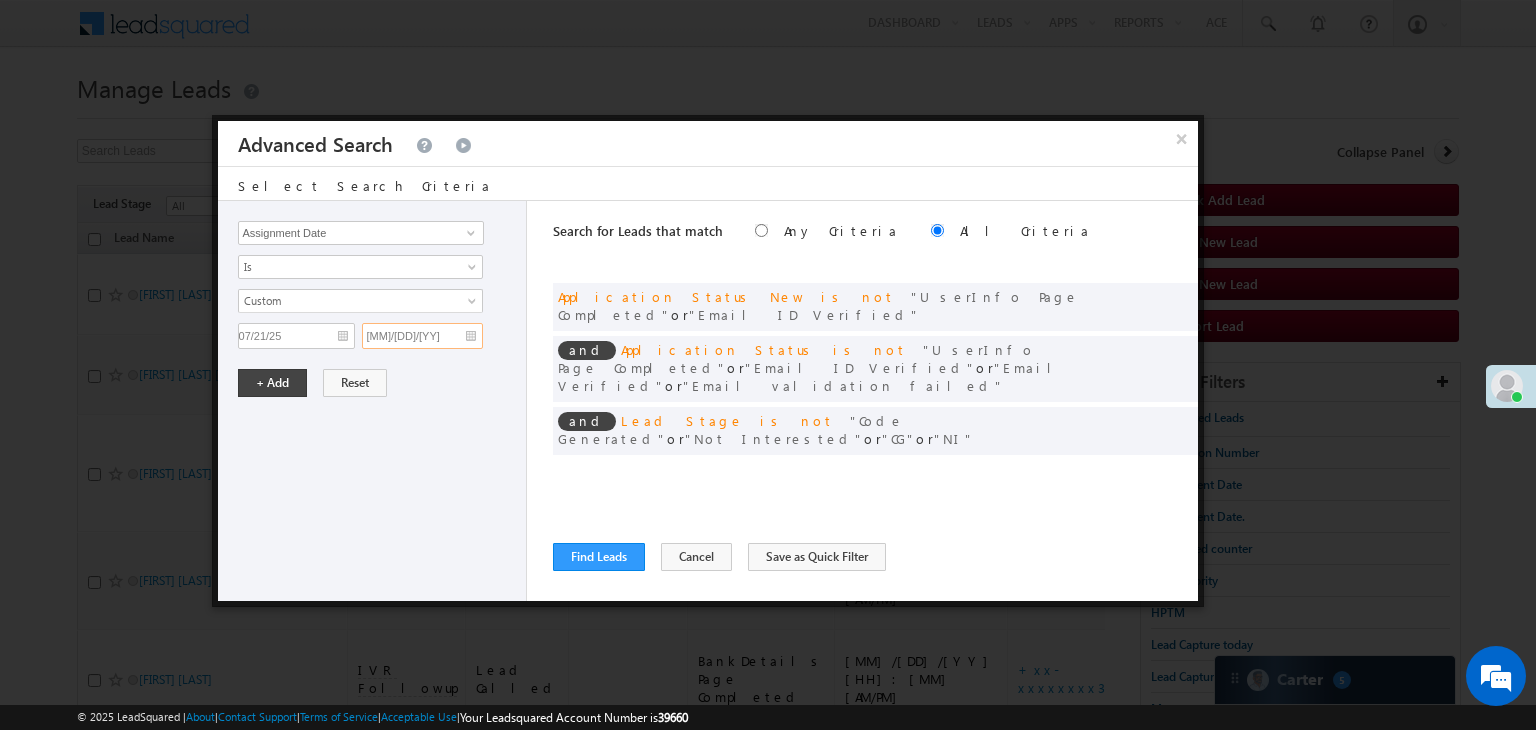 click on "[MM]/[DD]/[YY]" at bounding box center [422, 336] 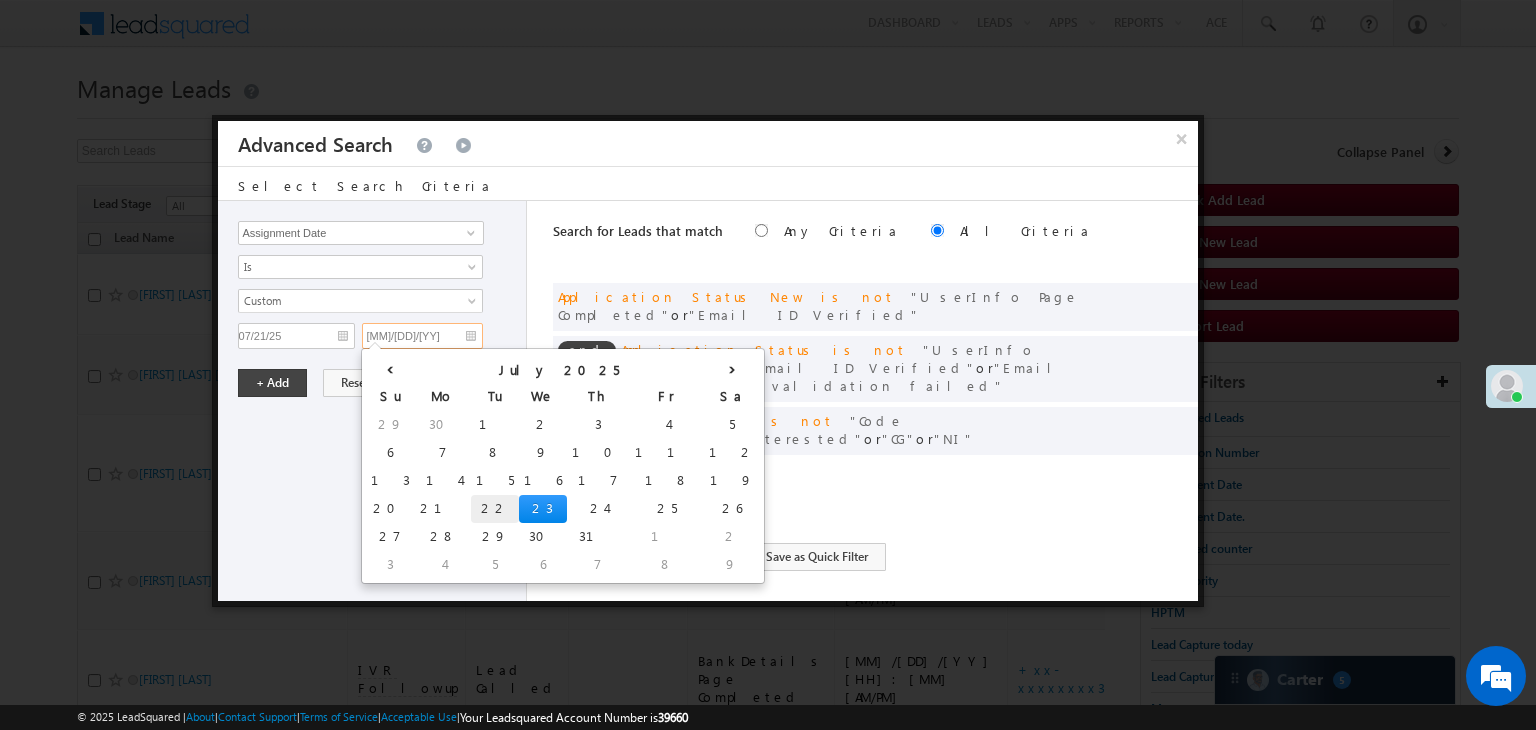 click on "22" at bounding box center [495, 509] 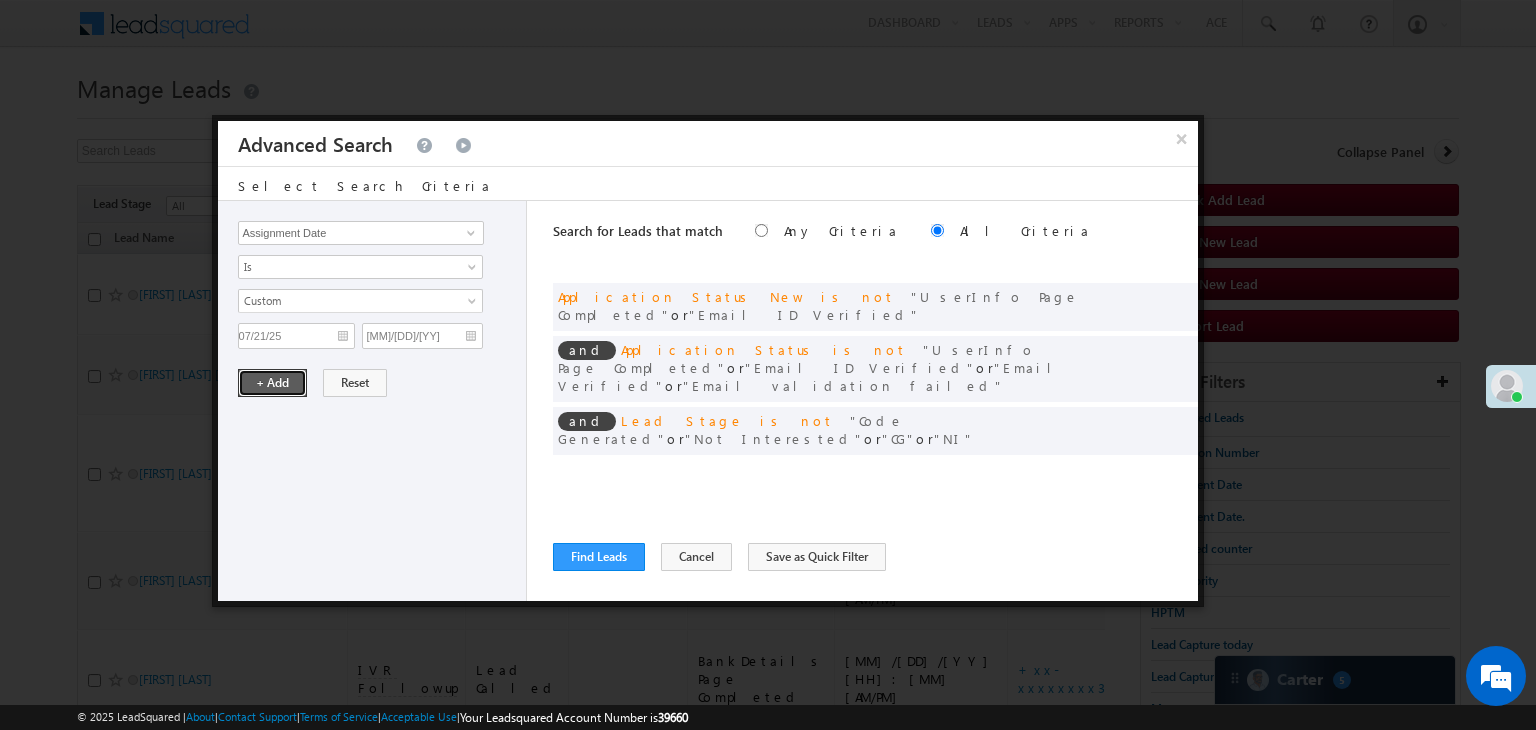 click on "+ Add" at bounding box center (272, 383) 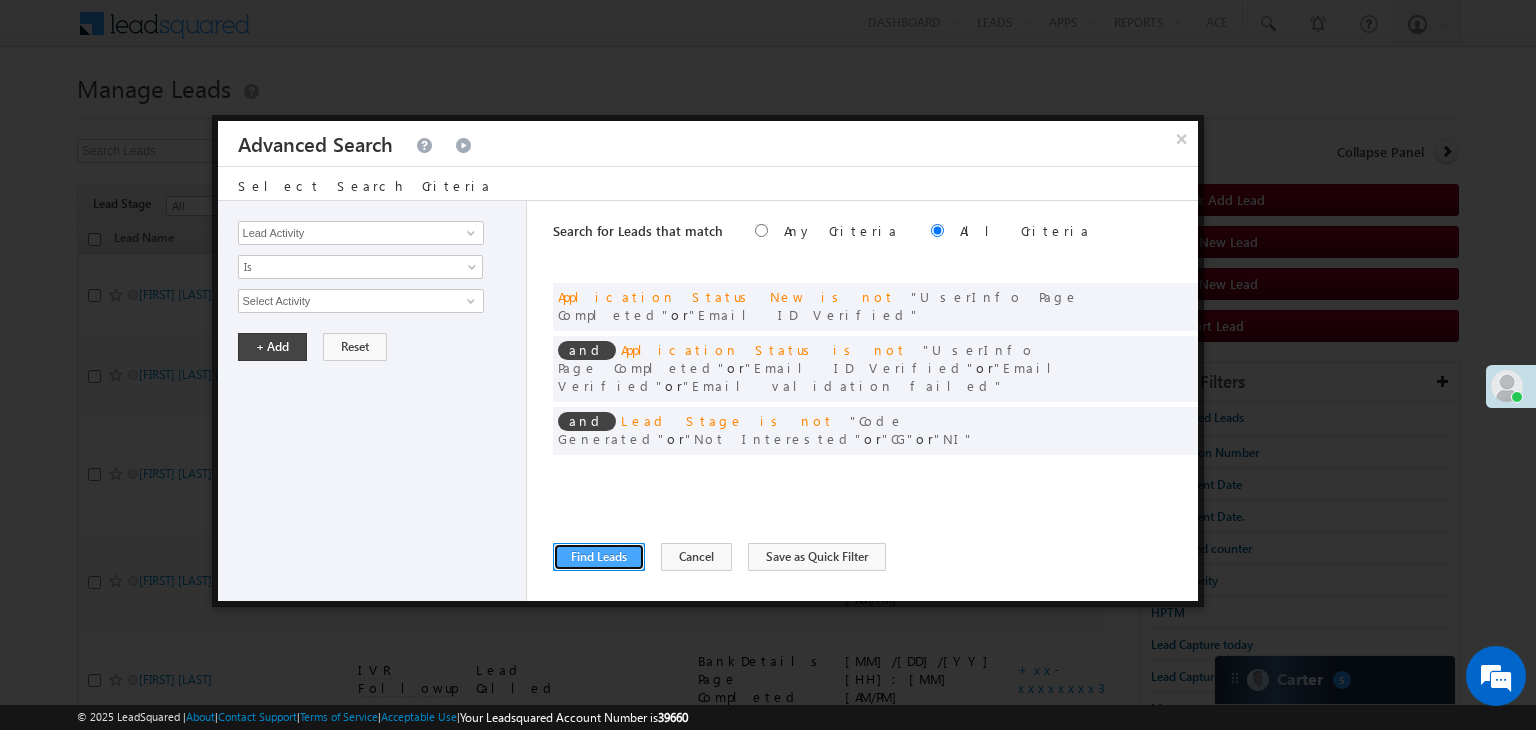 click on "Find Leads" at bounding box center (599, 557) 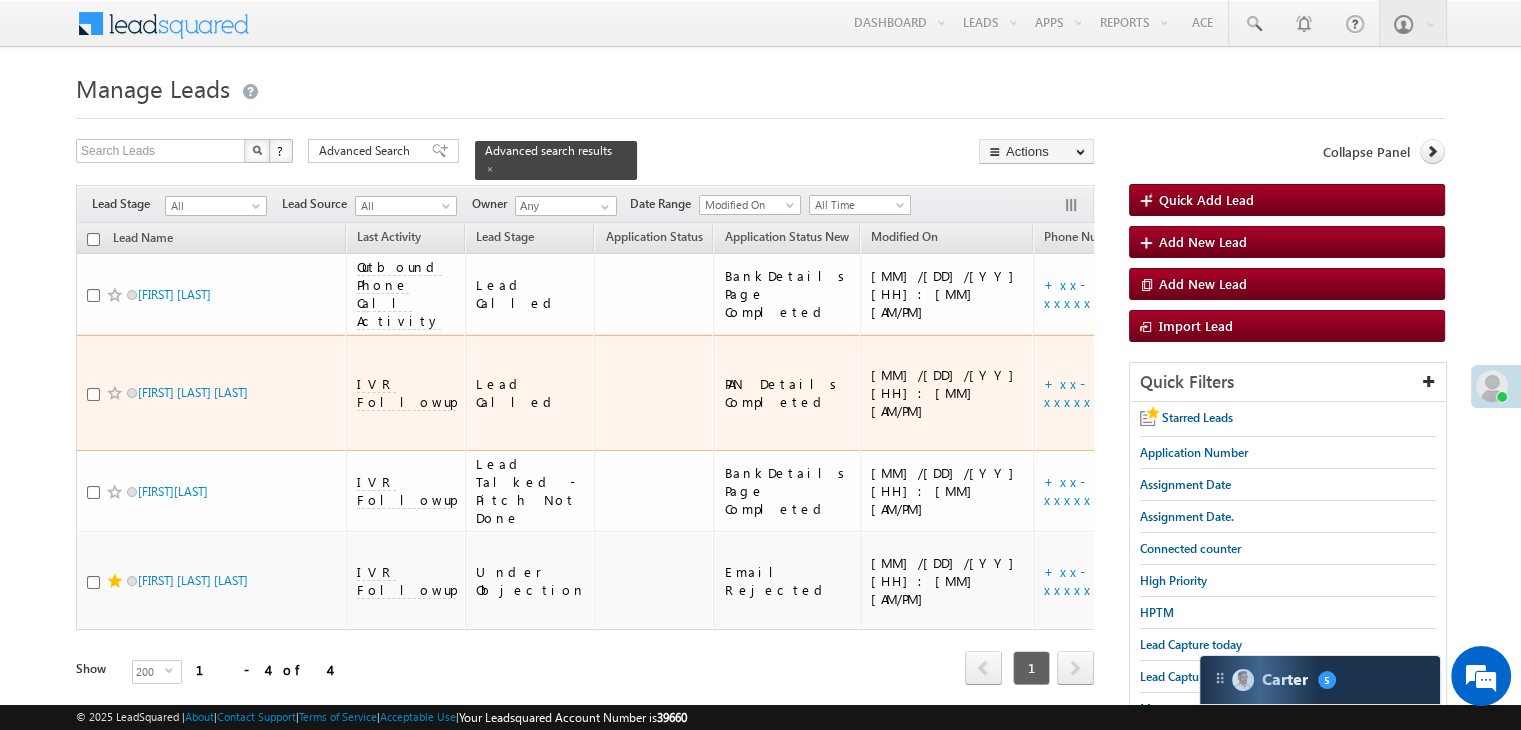 scroll, scrollTop: 100, scrollLeft: 0, axis: vertical 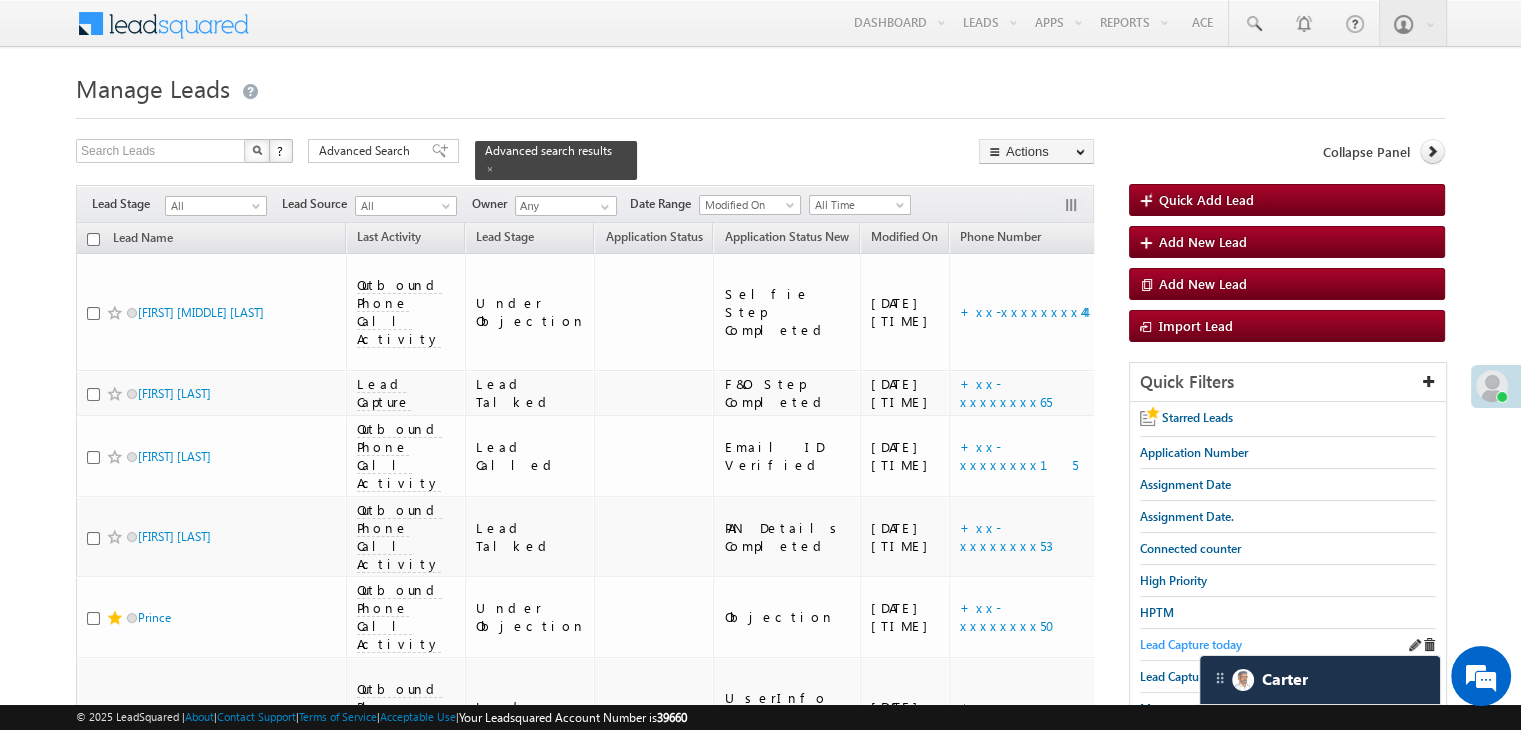 click on "Lead Capture today" at bounding box center (1191, 644) 